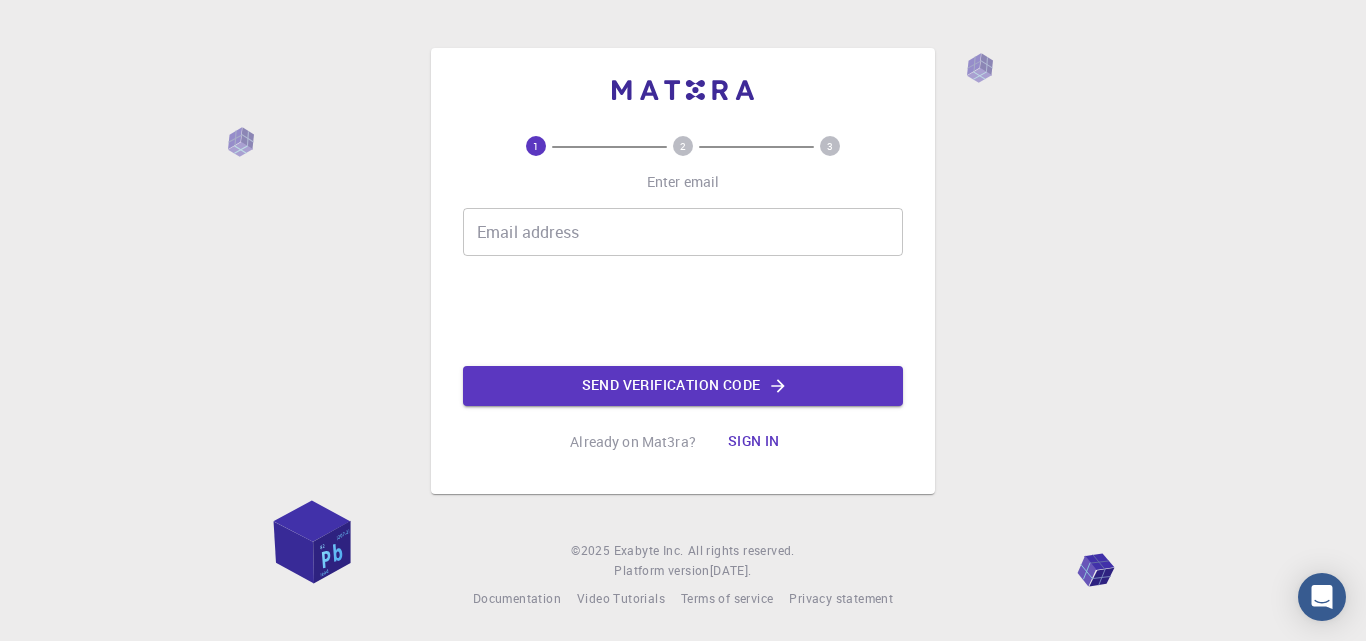 scroll, scrollTop: 0, scrollLeft: 0, axis: both 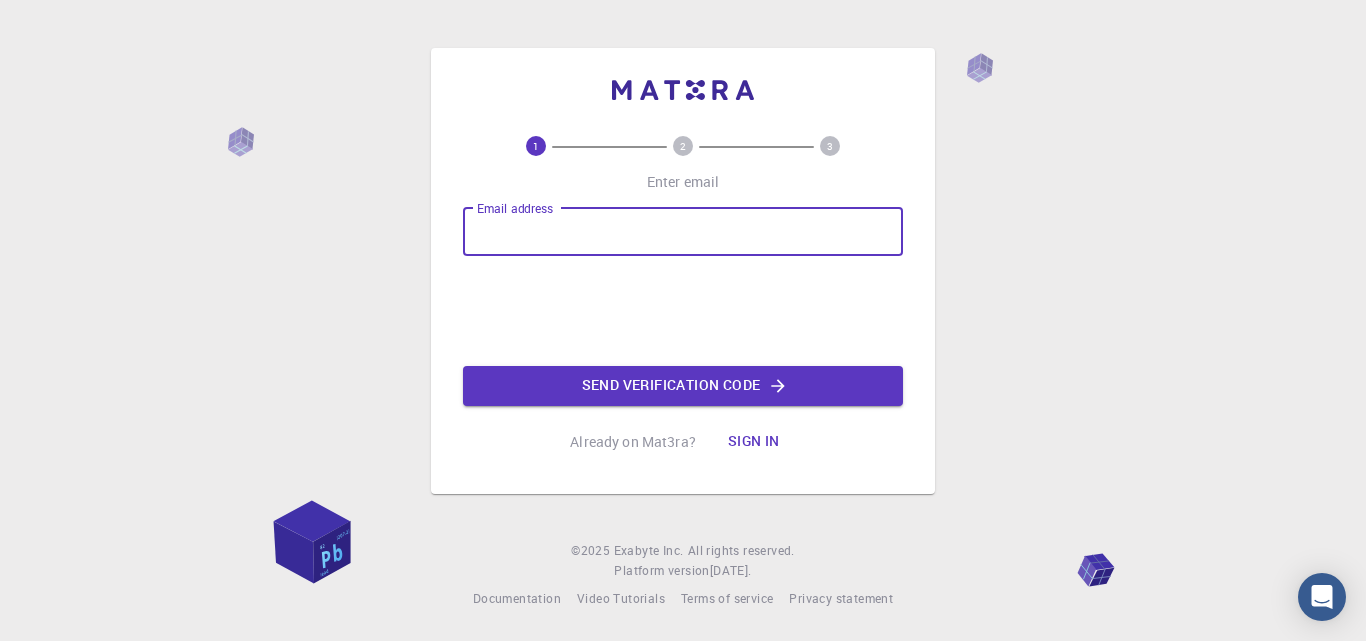 click on "Email address" at bounding box center [683, 232] 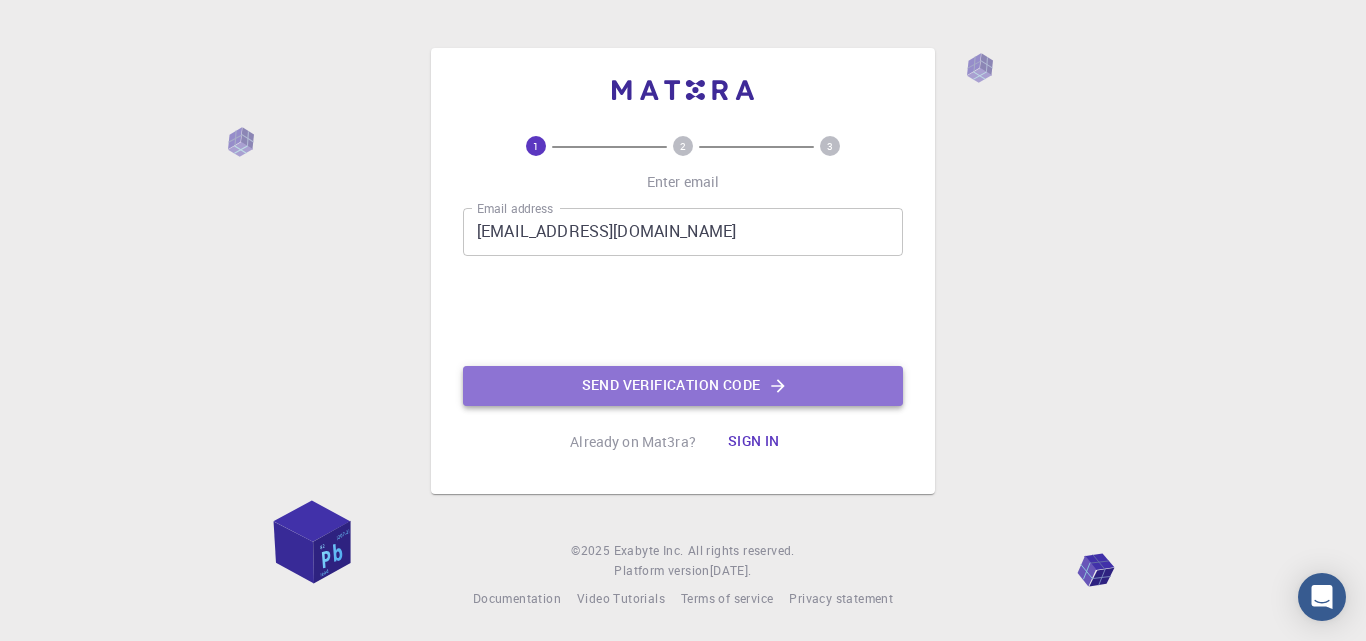 click on "Send verification code" 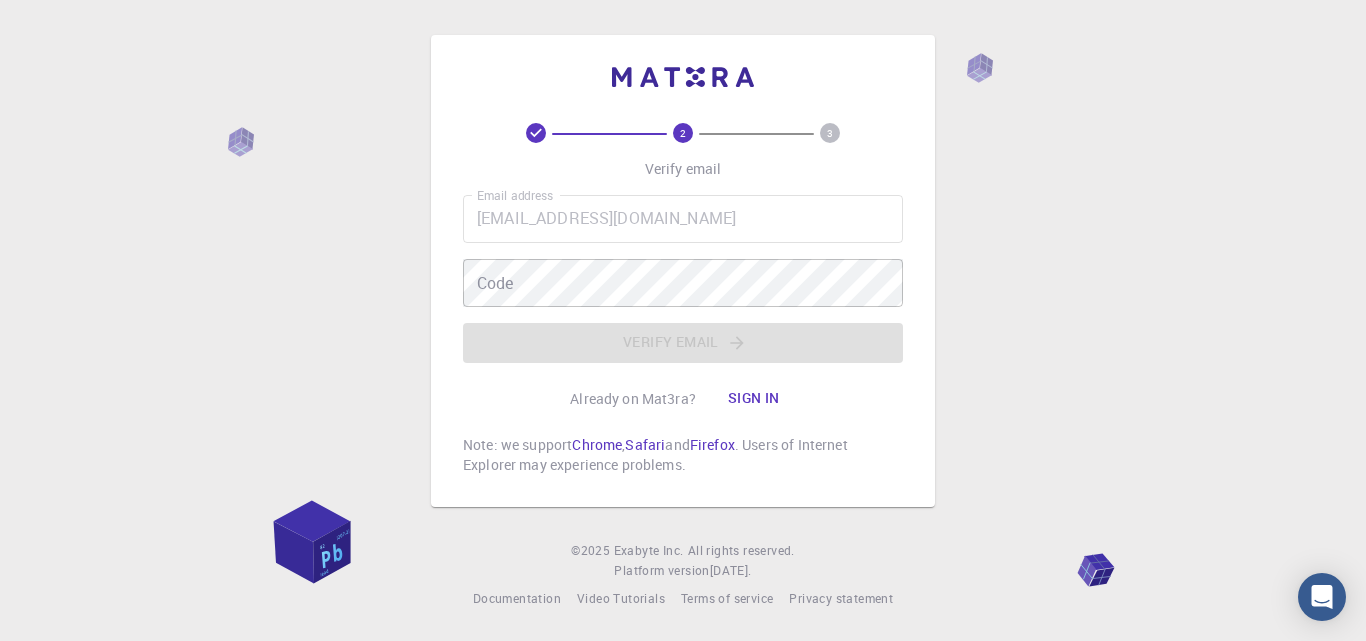 click on "Email address [EMAIL_ADDRESS][DOMAIN_NAME] Email address Code Code Verify email" at bounding box center (683, 279) 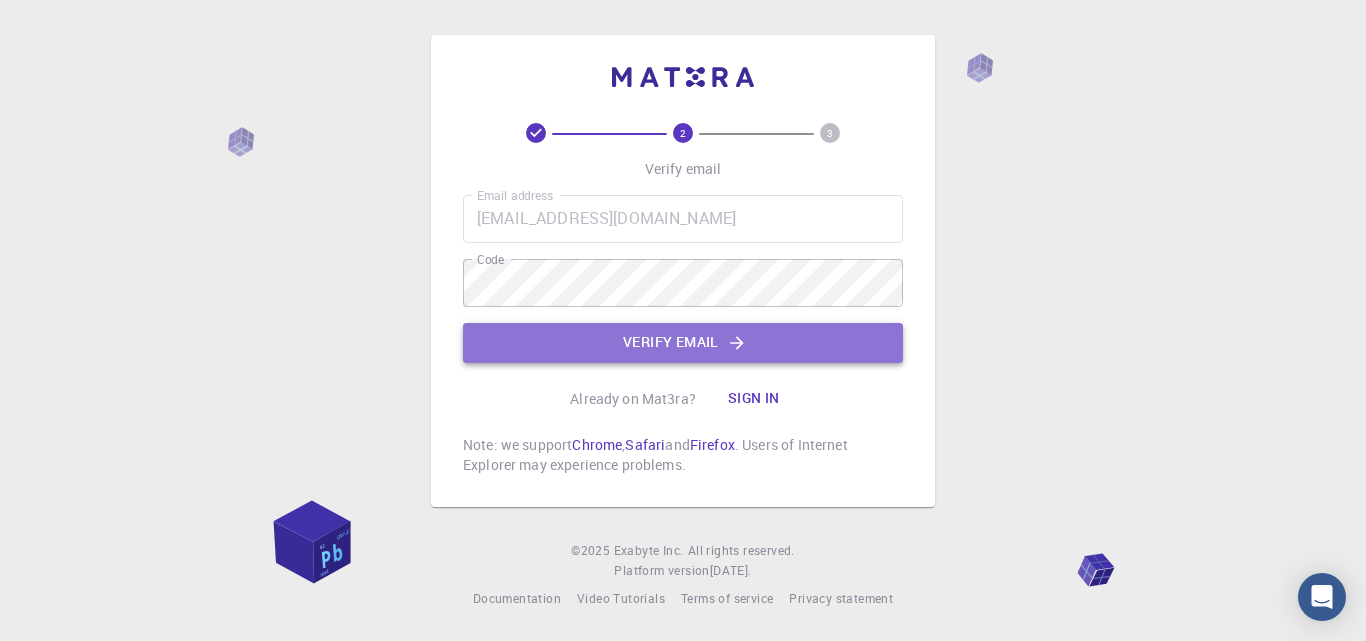 click on "Verify email" 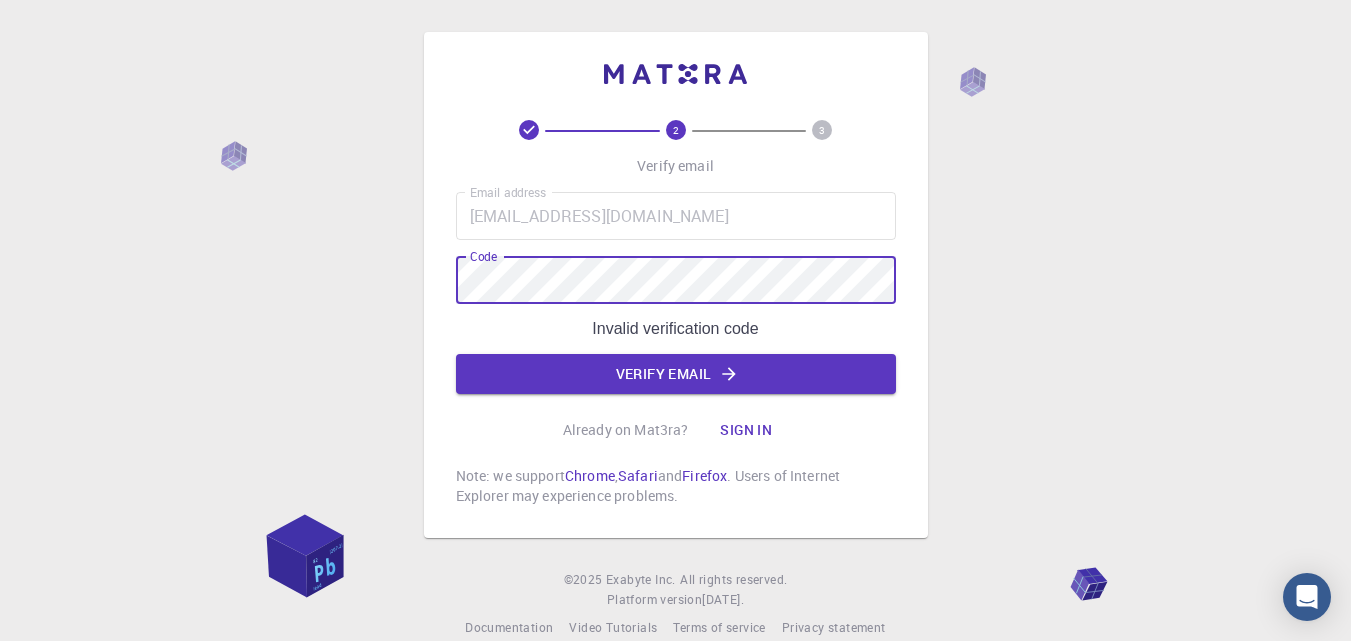 click on "Invalid verification code" at bounding box center [675, 329] 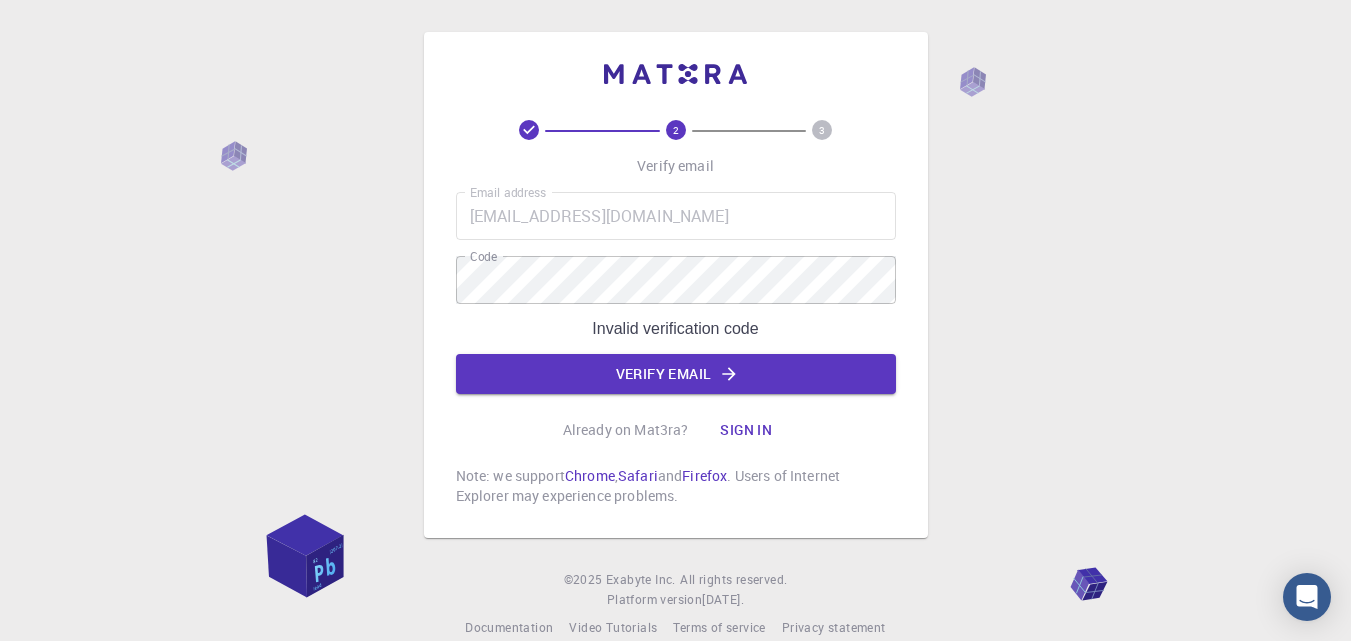 click on "Email address meivel.embsys@gmail.com Email address Code Code Invalid verification code Verify email" at bounding box center (676, 293) 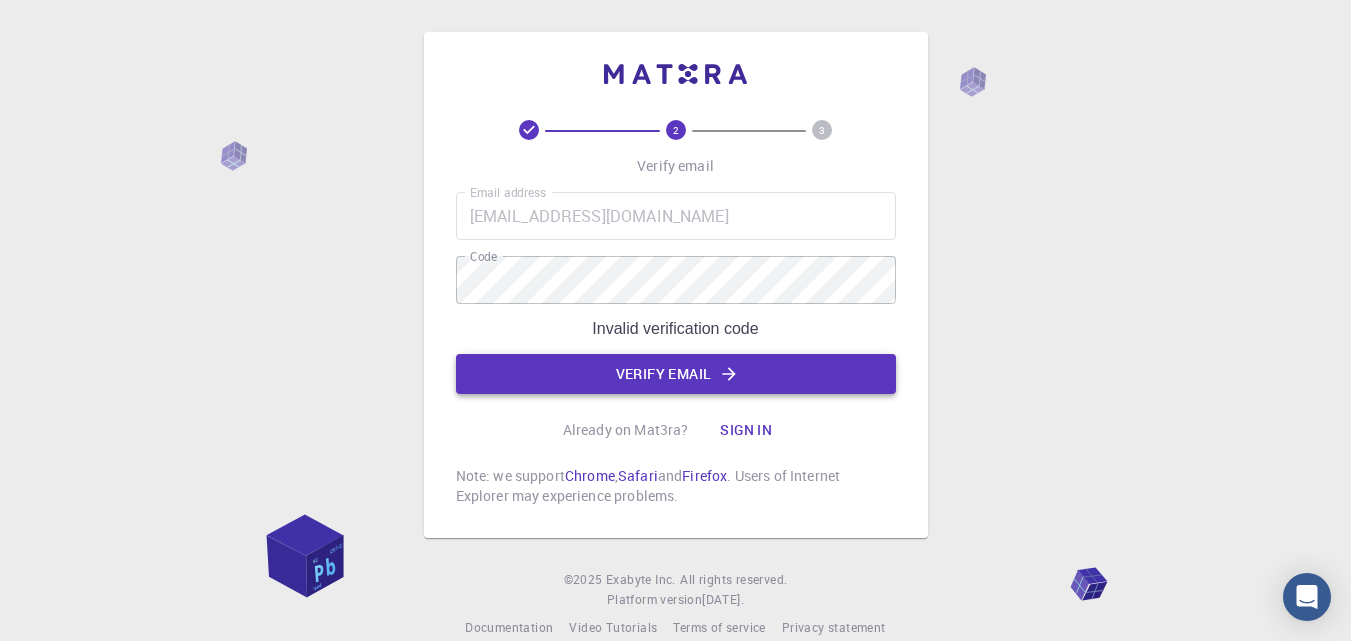 click on "Verify email" at bounding box center (676, 374) 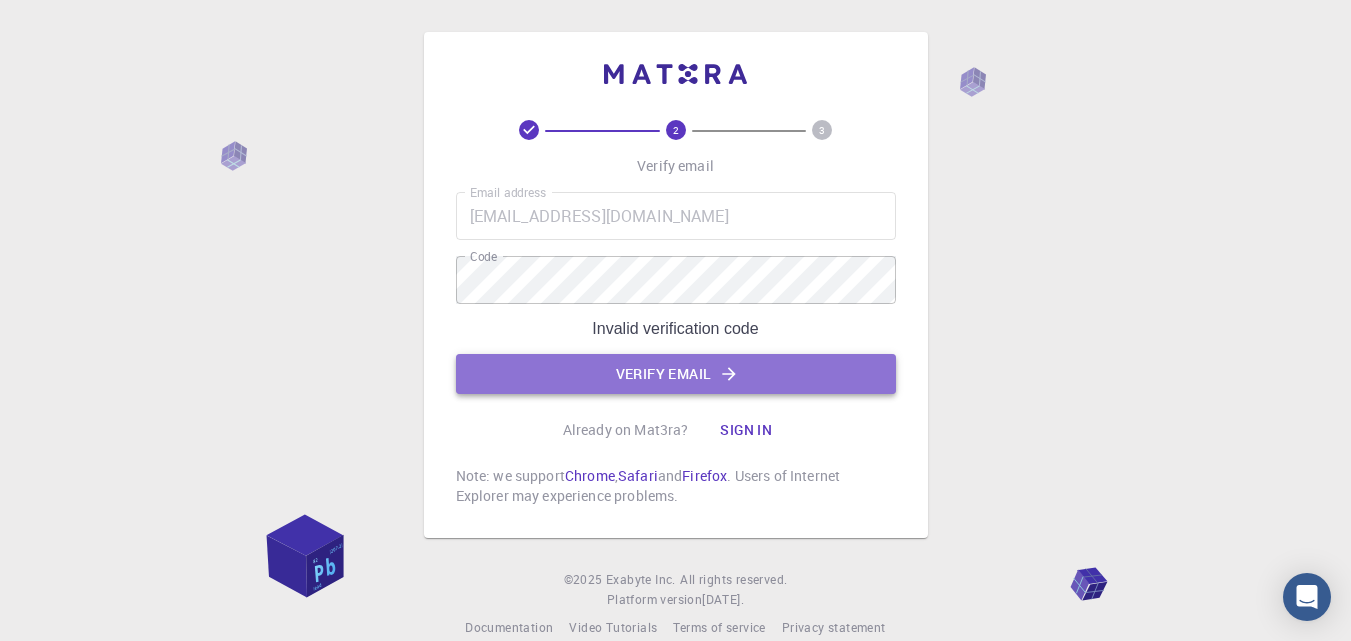 click on "Verify email" at bounding box center [676, 374] 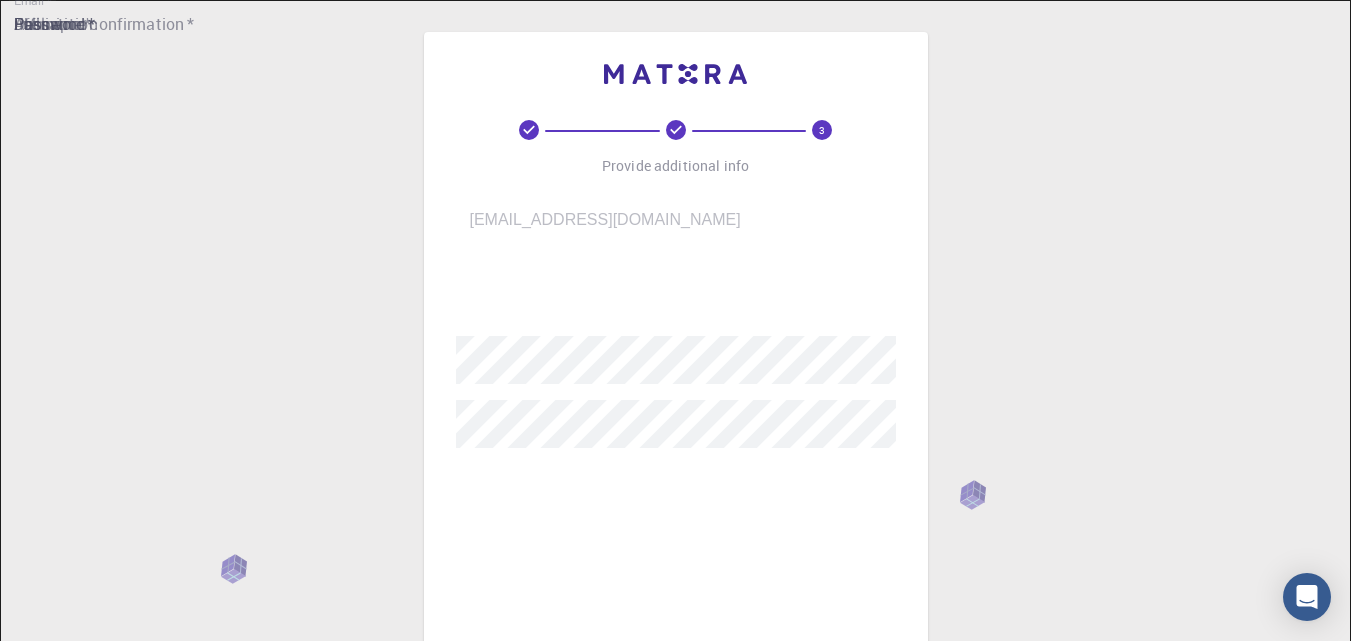 click on "username   *" at bounding box center [690, 292] 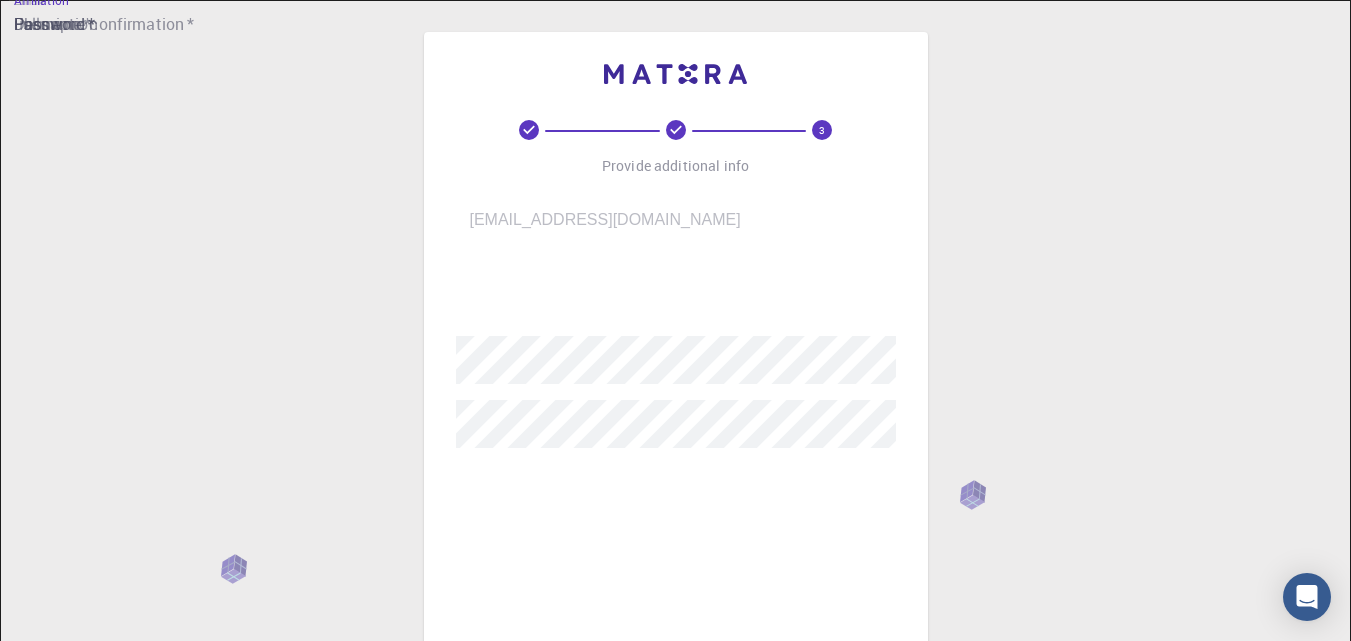 click on "Affiliation" at bounding box center (690, 564) 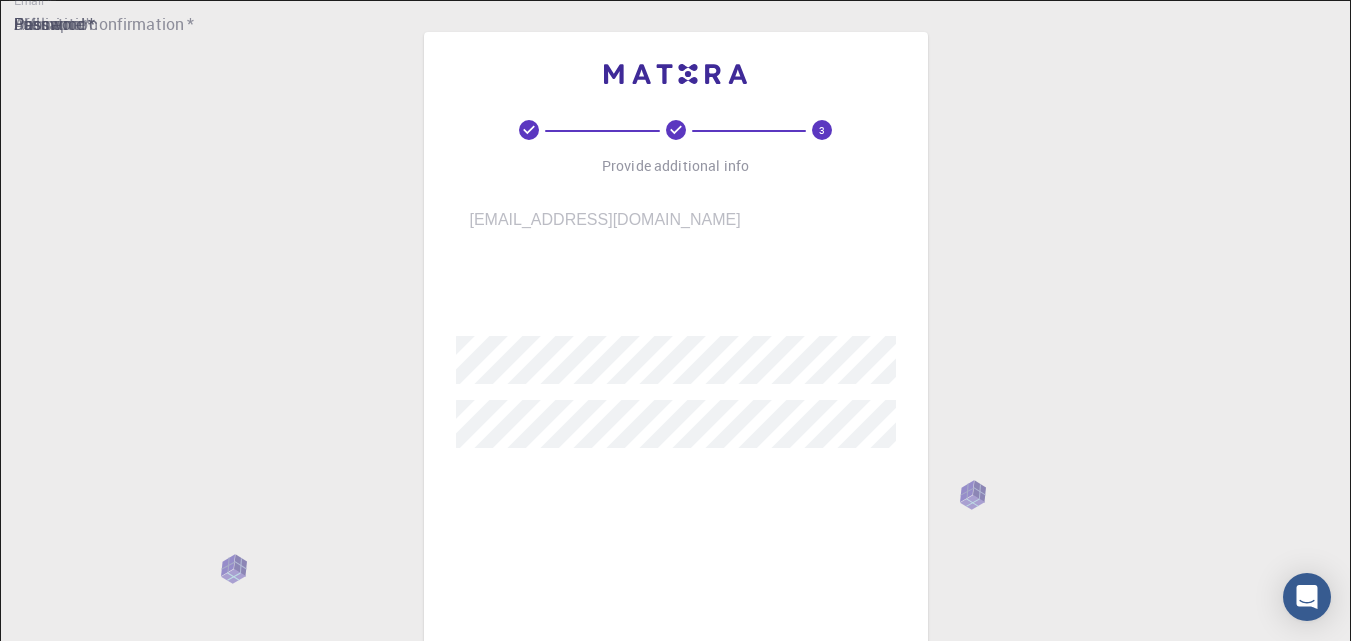 click on "Email   * meivel.embsys@gmail.com Email   * username   * username   * Password   * Password   * Password confirmation   * Password confirmation   * Fullname   * Fullname   * Affiliation Affiliation Phone Phone Description Description I accept the  Terms of Service / Privacy Policy  *" at bounding box center (676, 724) 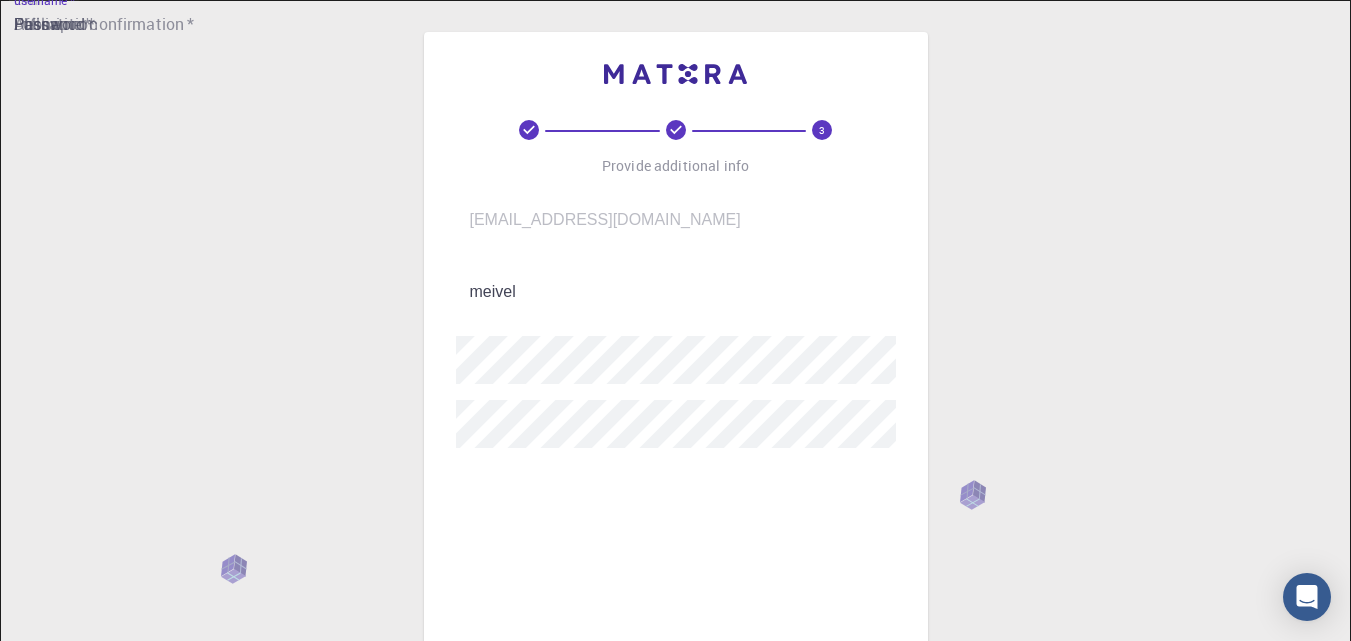 type on "meivel" 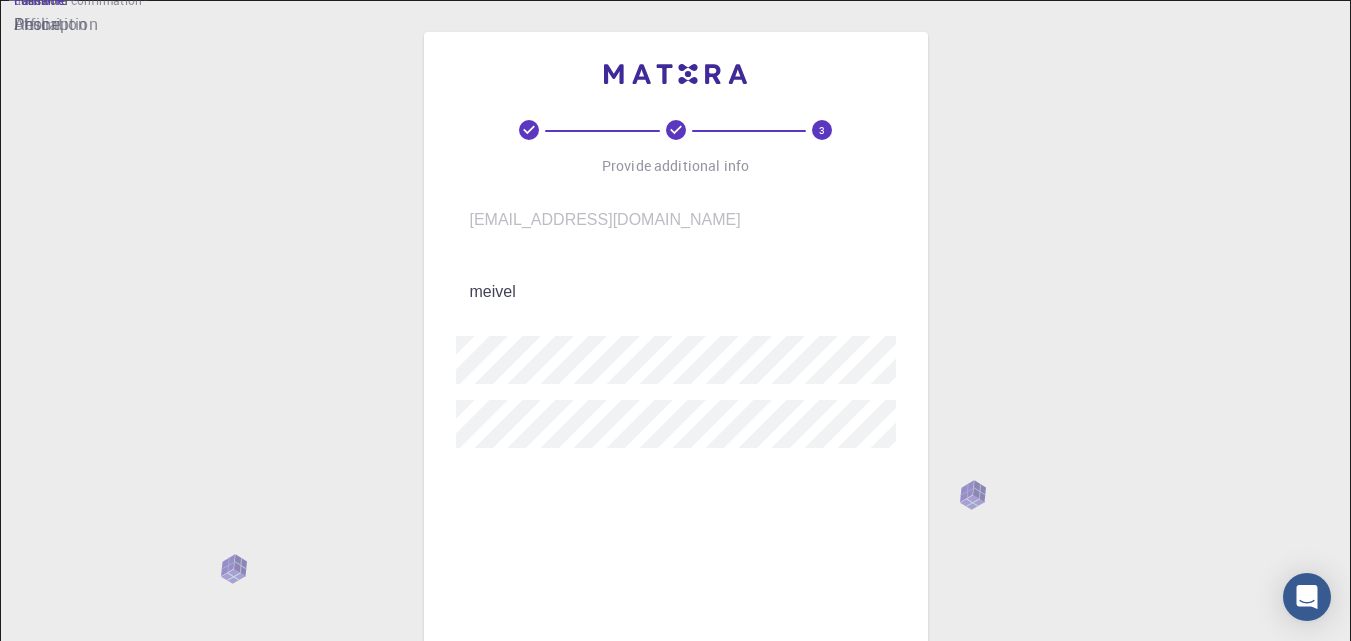 click on "Fullname   *" at bounding box center (690, 492) 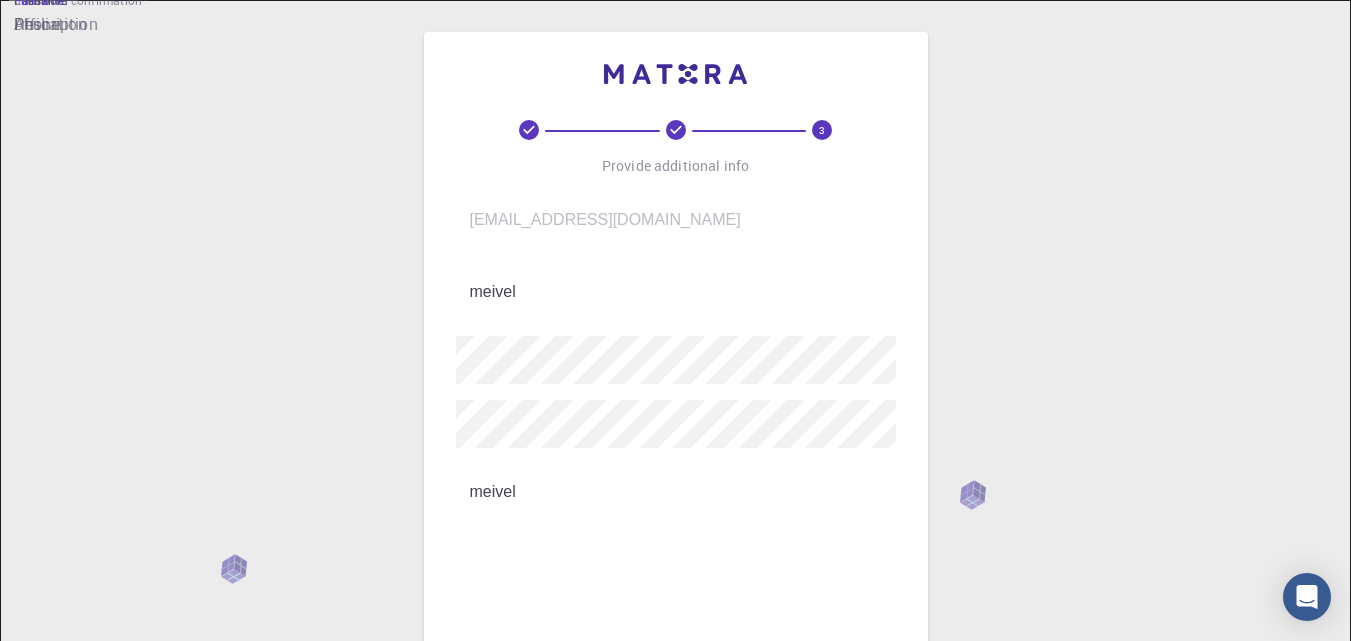 type on "meivel" 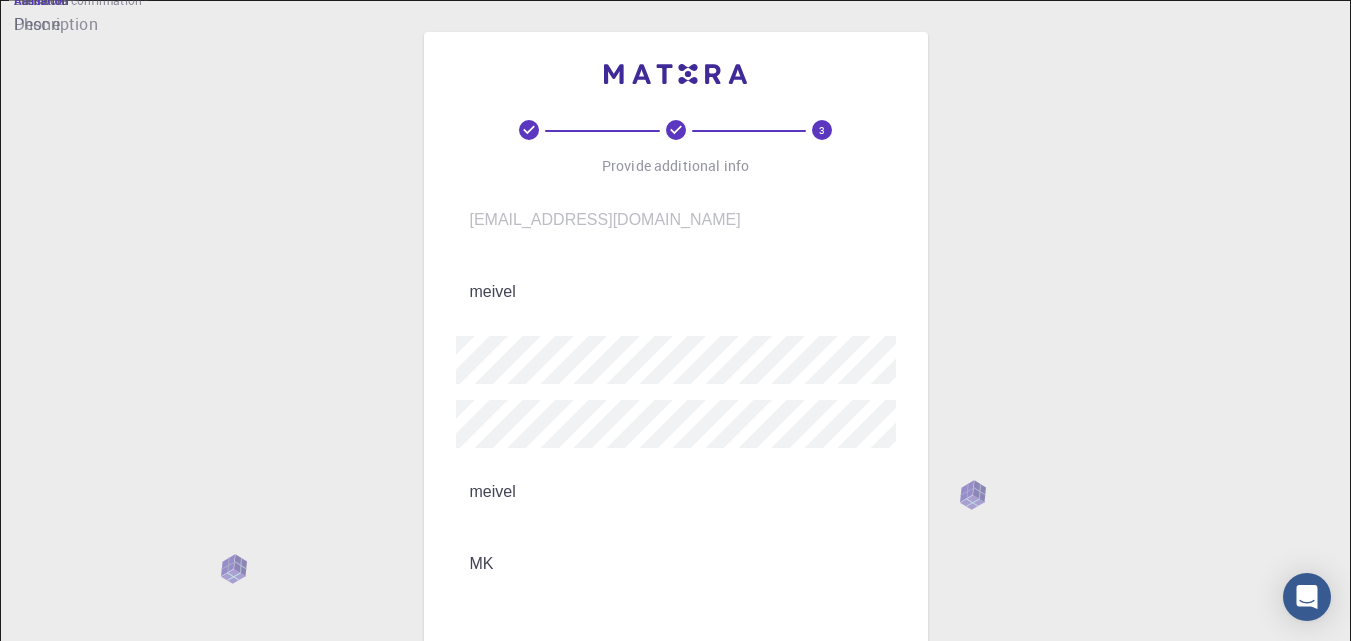 type on "M" 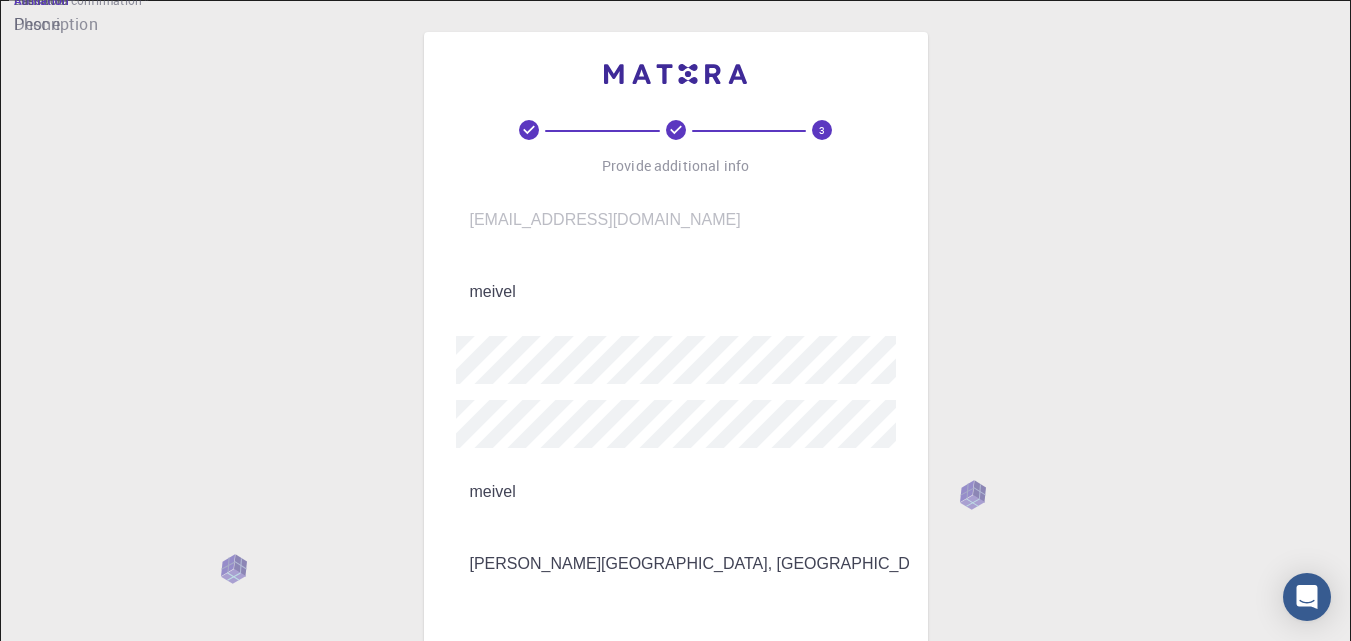 scroll, scrollTop: 377, scrollLeft: 0, axis: vertical 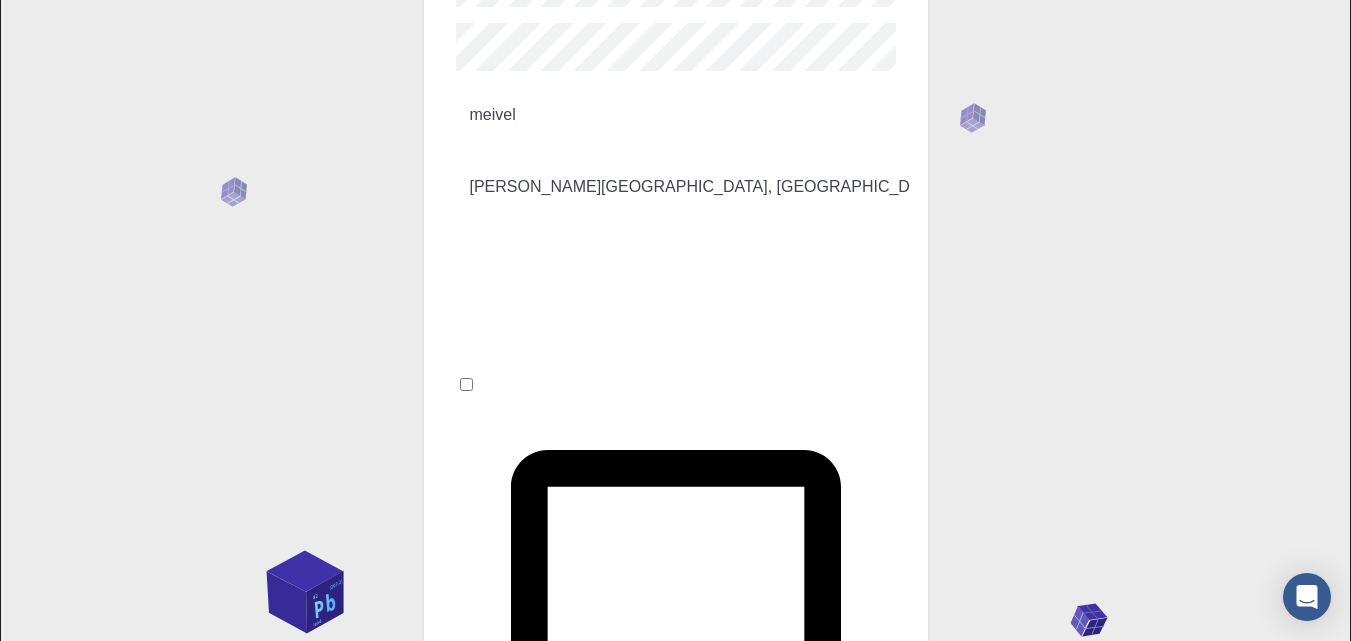 type on "Anna university, Chennai" 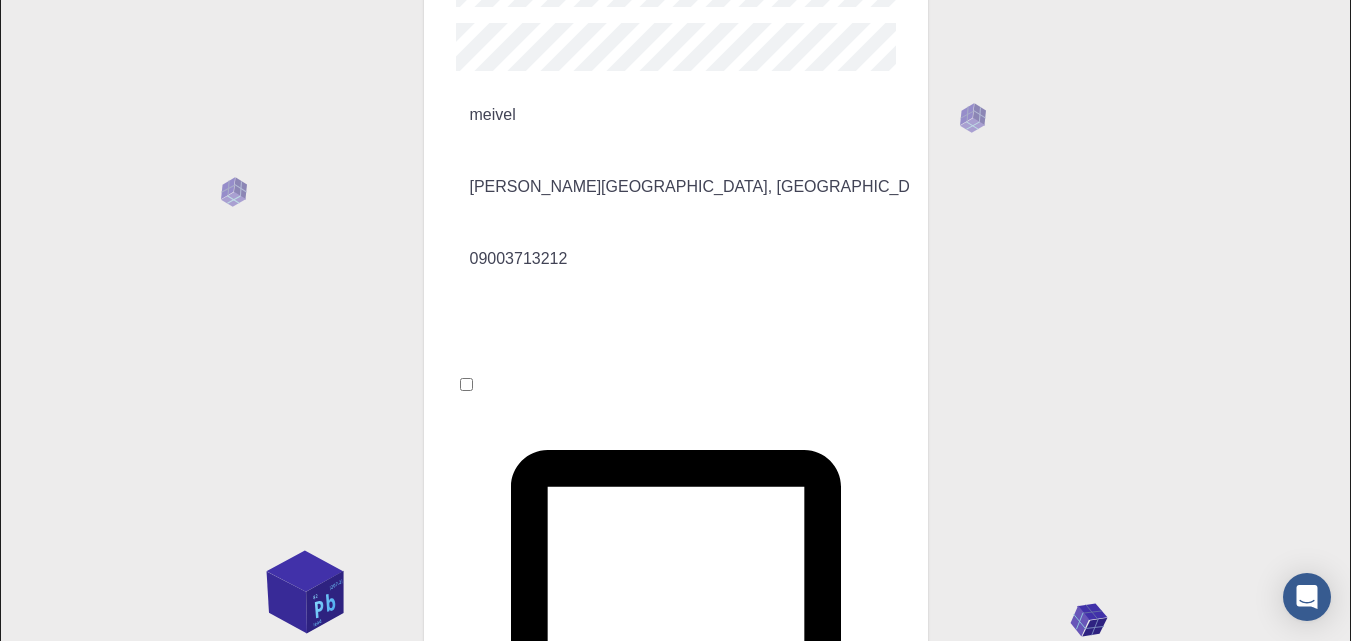 click on "Description" at bounding box center [690, 331] 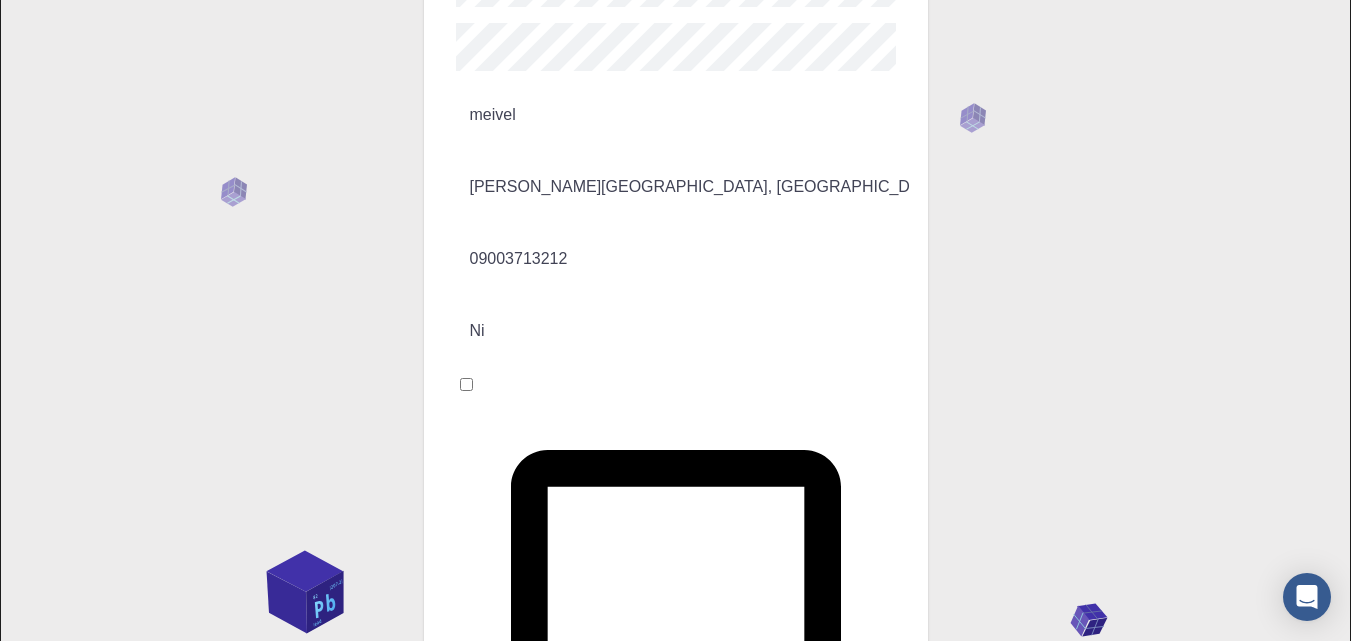 type on "N" 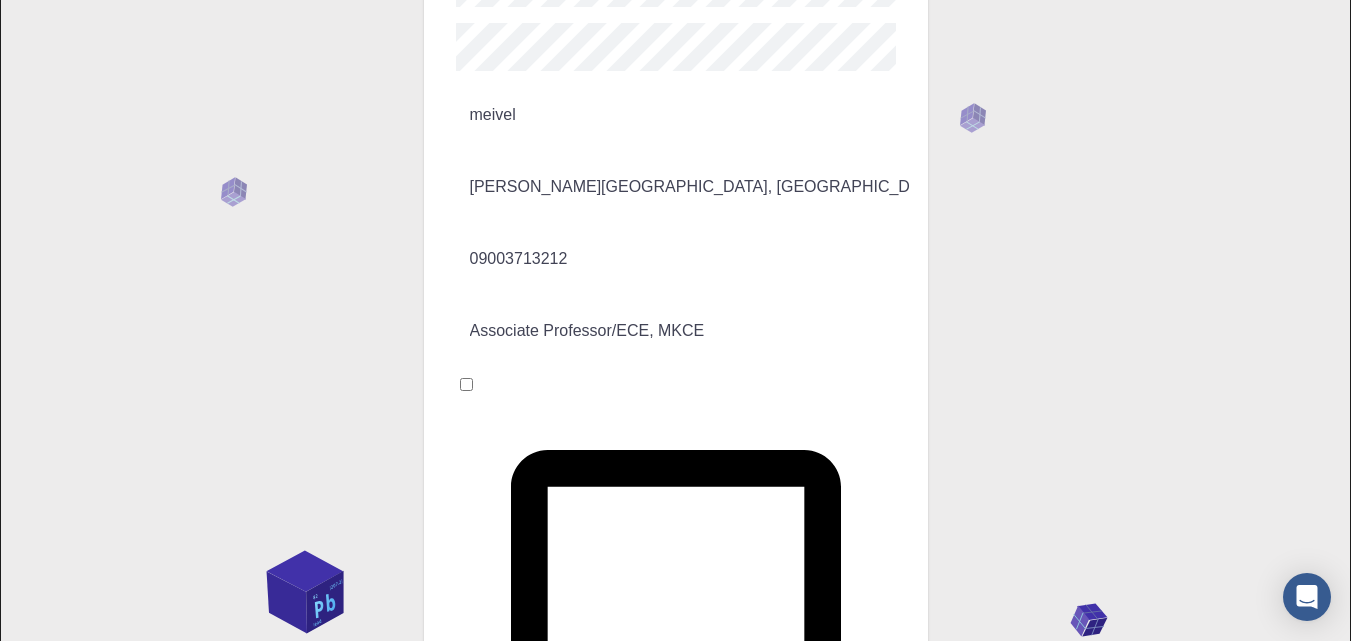 type on "Associate Professor/ECE, MKCE" 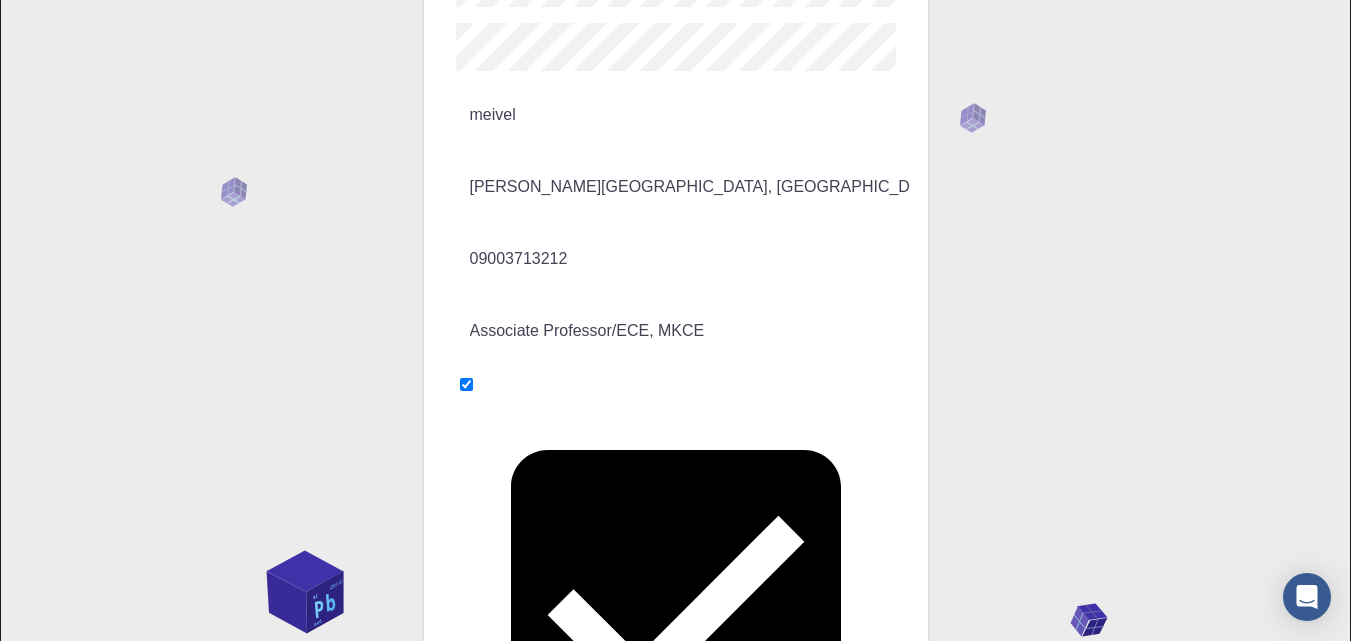 click on "REGISTER" at bounding box center (498, 889) 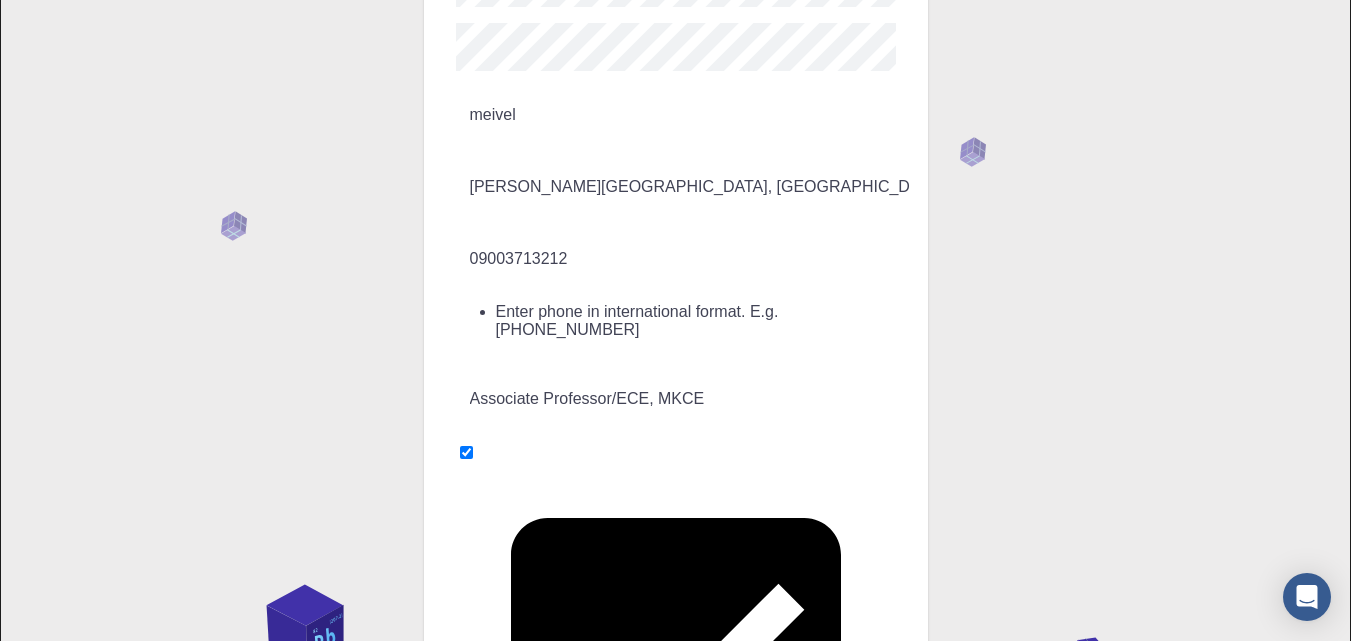 click on "09003713212" at bounding box center (690, 259) 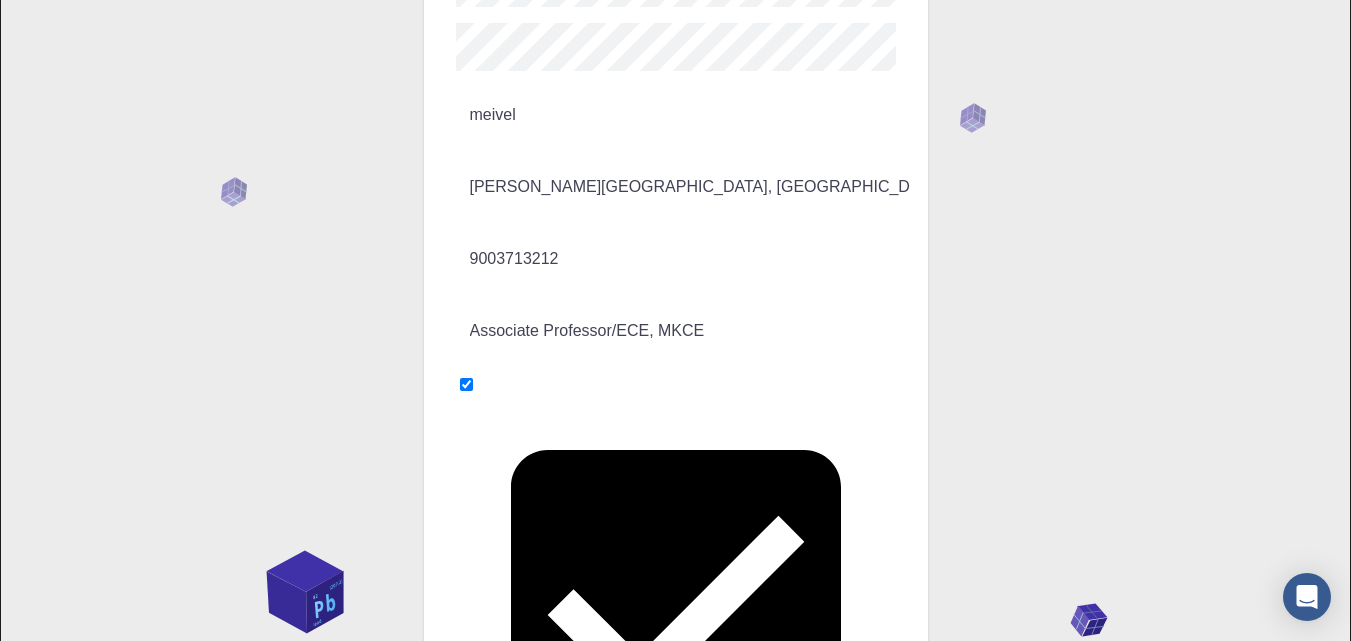 click on "REGISTER" at bounding box center [498, 889] 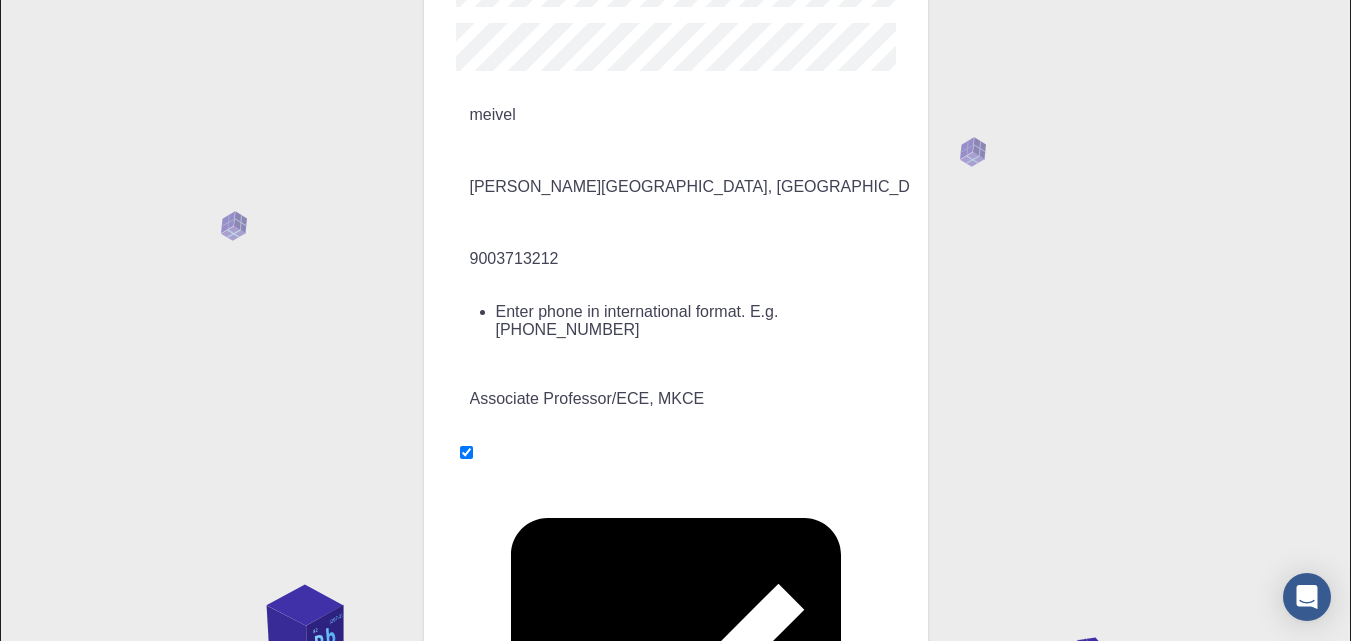 click on "9003713212" at bounding box center (690, 259) 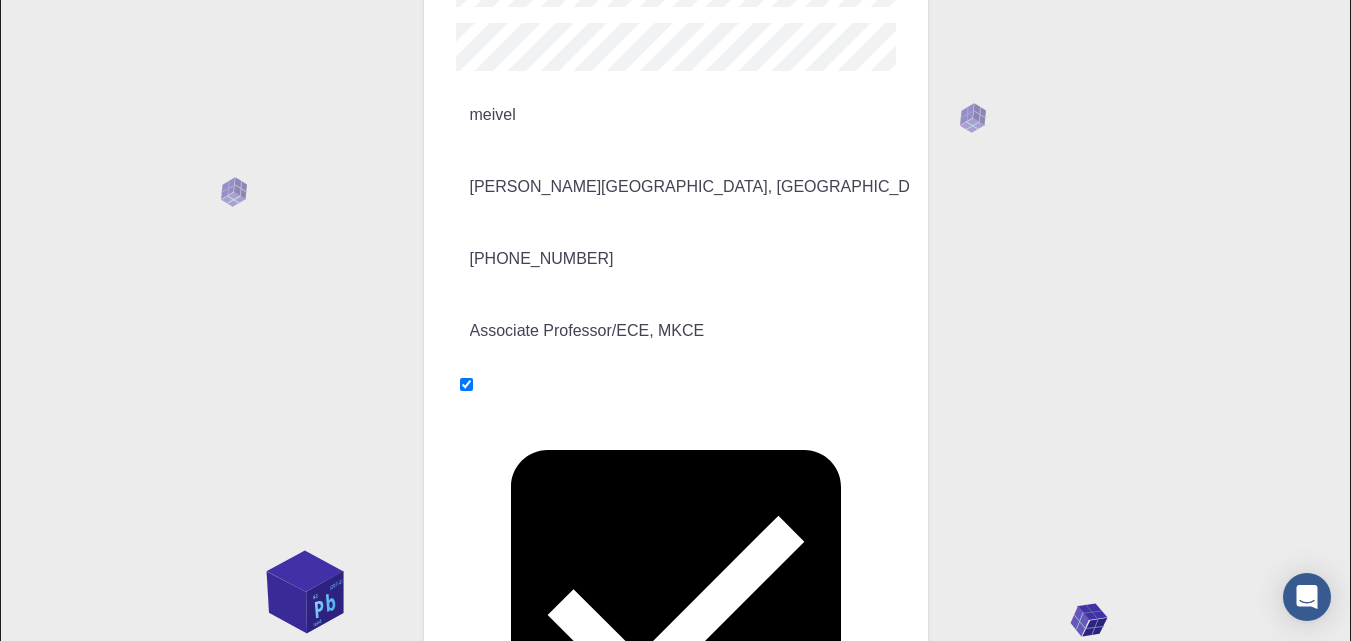 type on "+919003713212" 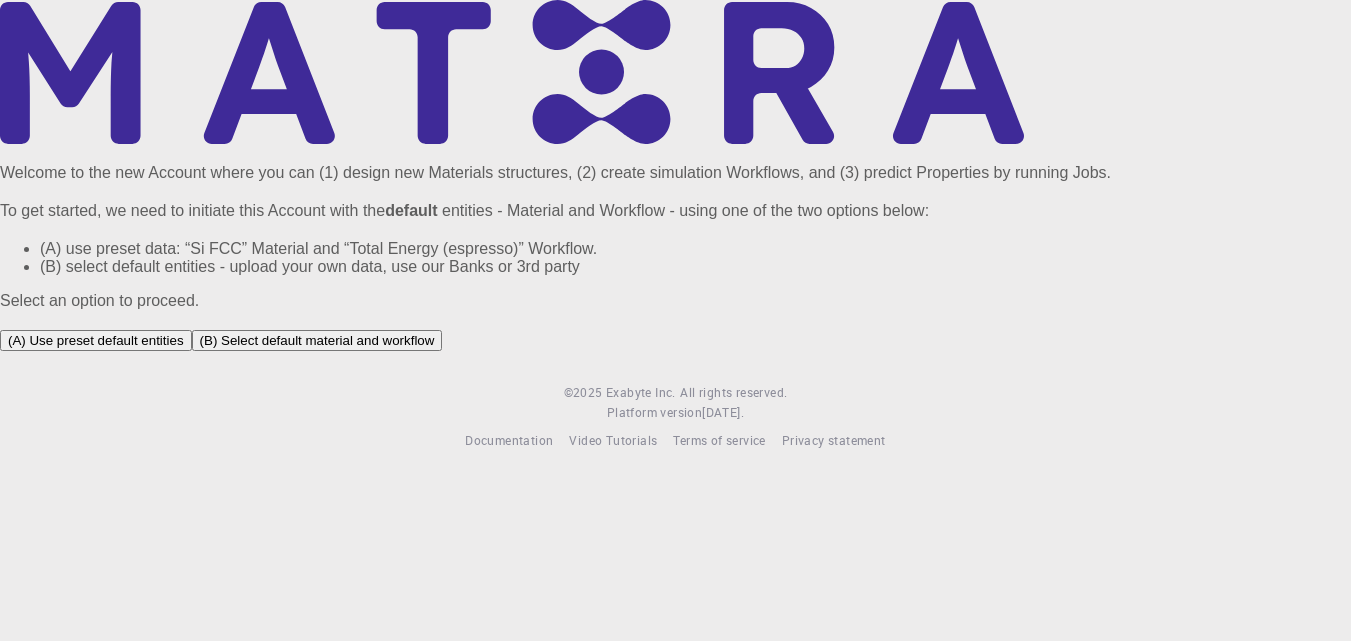scroll, scrollTop: 0, scrollLeft: 0, axis: both 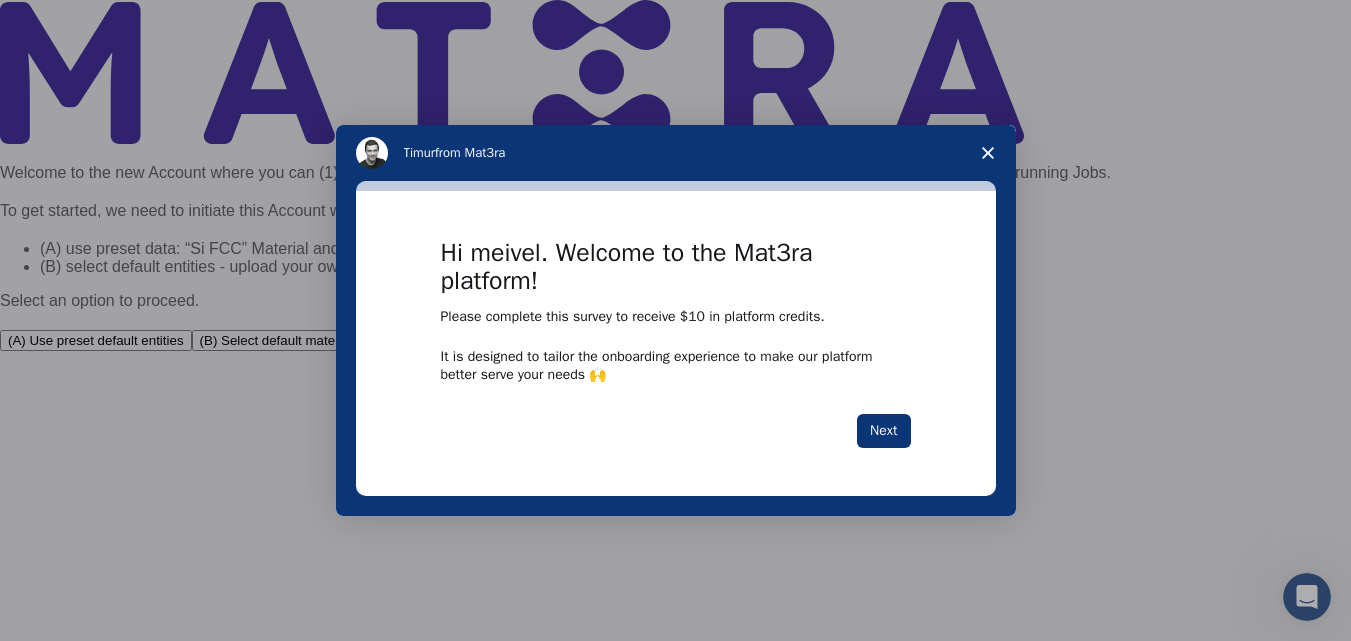 click at bounding box center [675, 320] 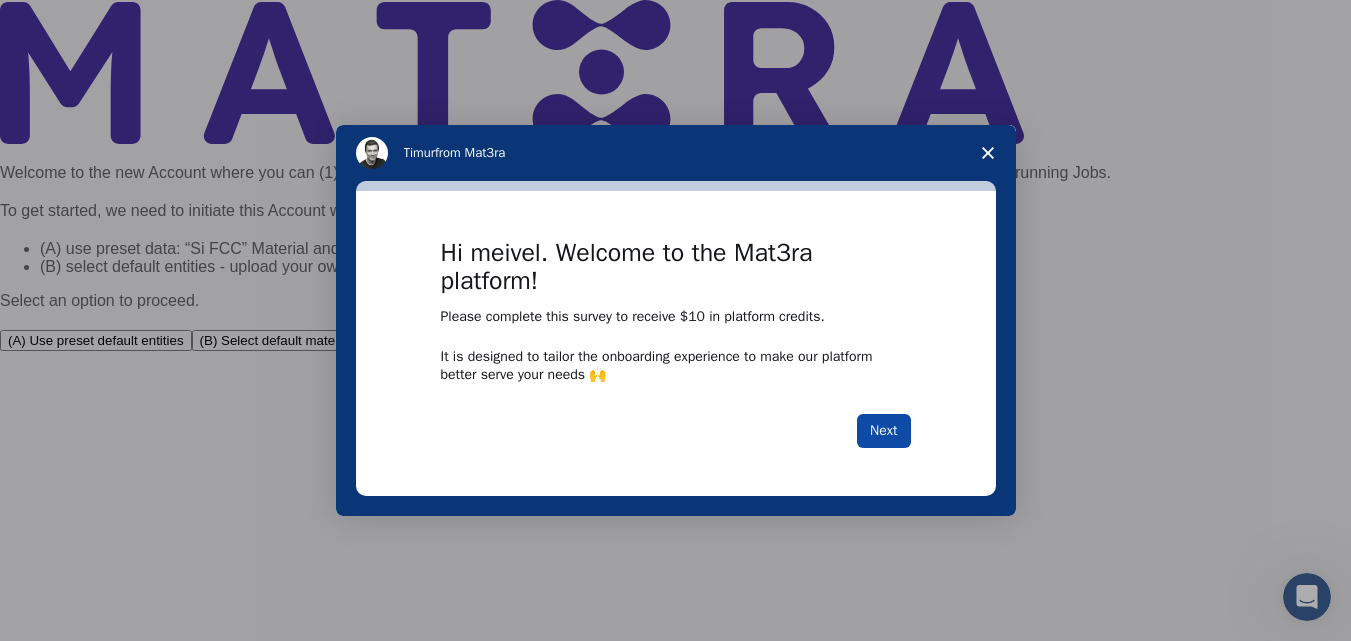 click on "Next" at bounding box center [883, 431] 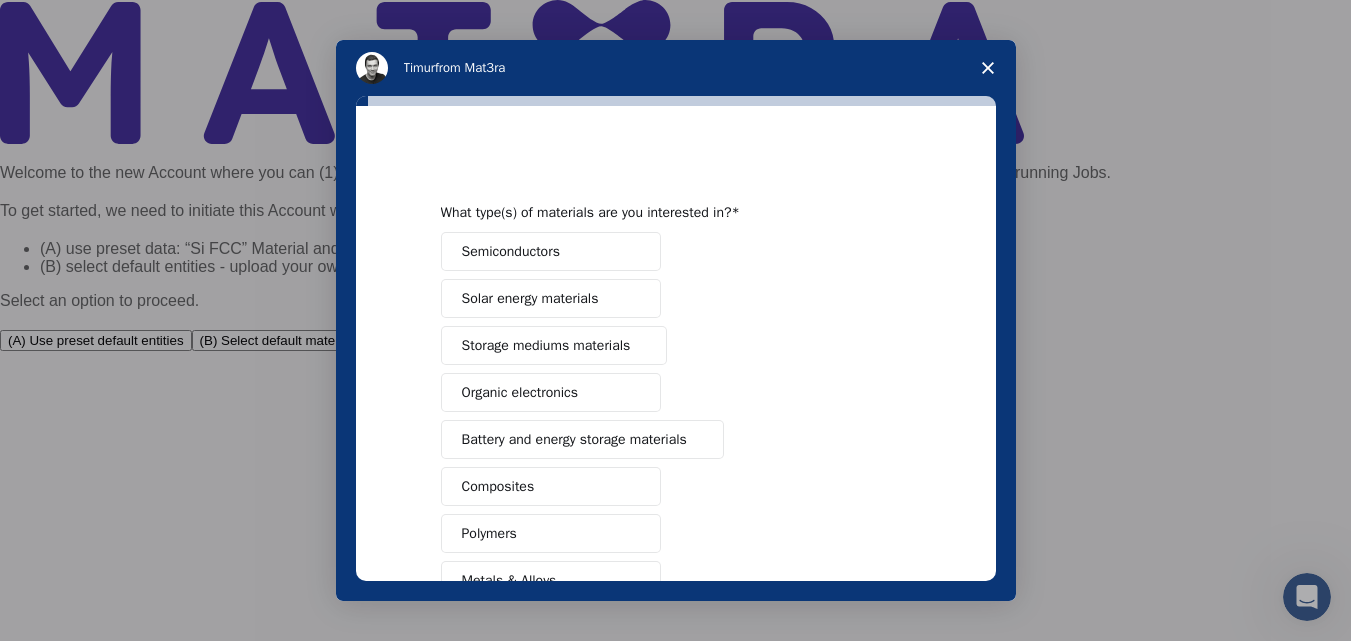 click on "What type(s) of materials are you interested in? Semiconductors Solar energy materials Storage mediums materials Organic electronics Battery and energy storage materials Composites Polymers Metals & Alloys Chemicals & Solvents Catalysis and reactivity Glasses Other (Please specify)" at bounding box center (676, 496) 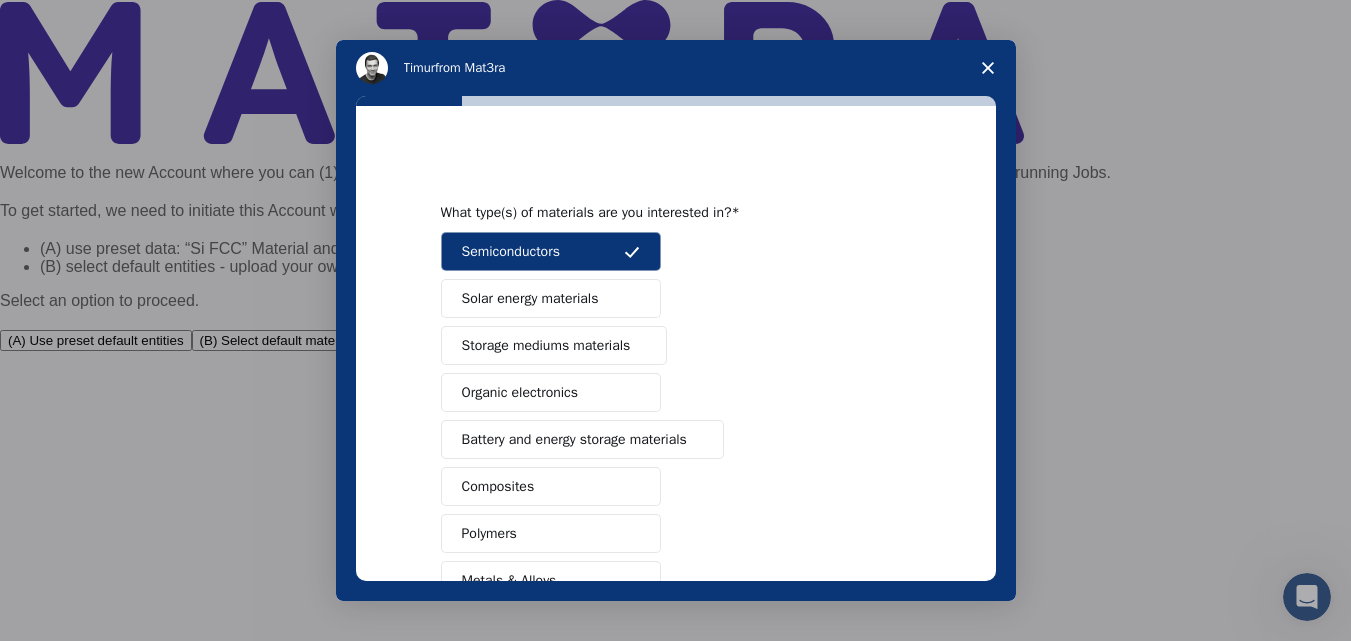 drag, startPoint x: 969, startPoint y: 455, endPoint x: 985, endPoint y: 477, distance: 27.202942 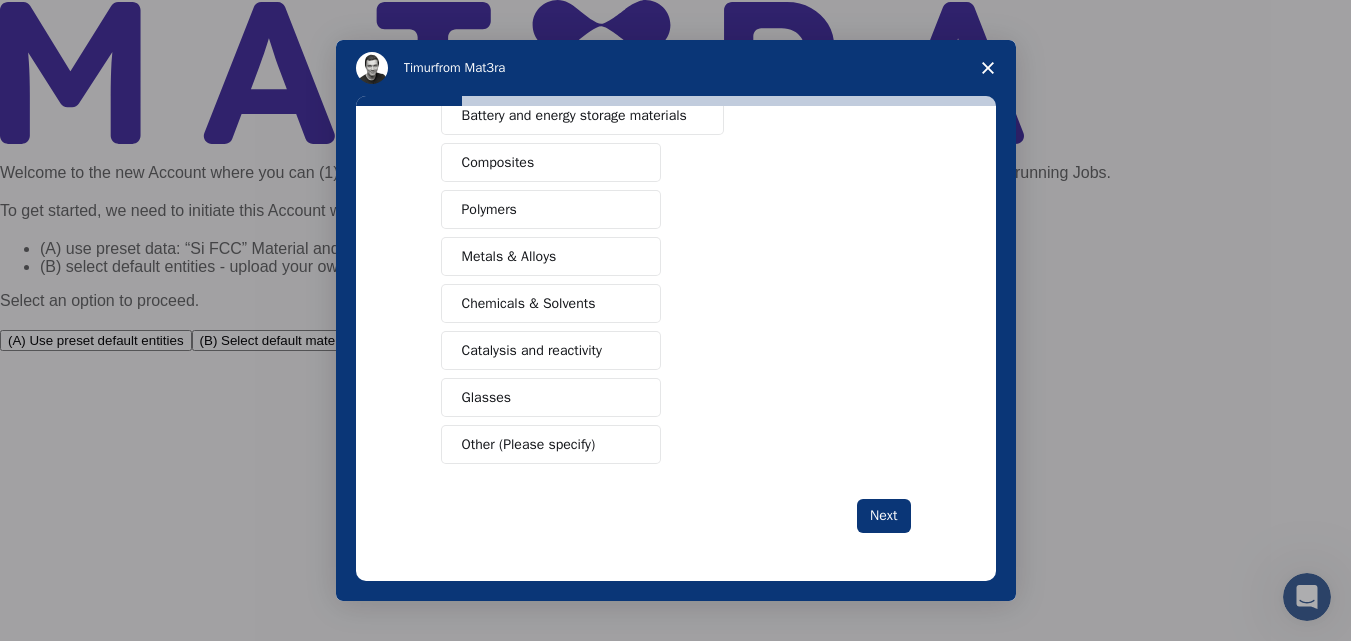 click on "Glasses" at bounding box center [551, 397] 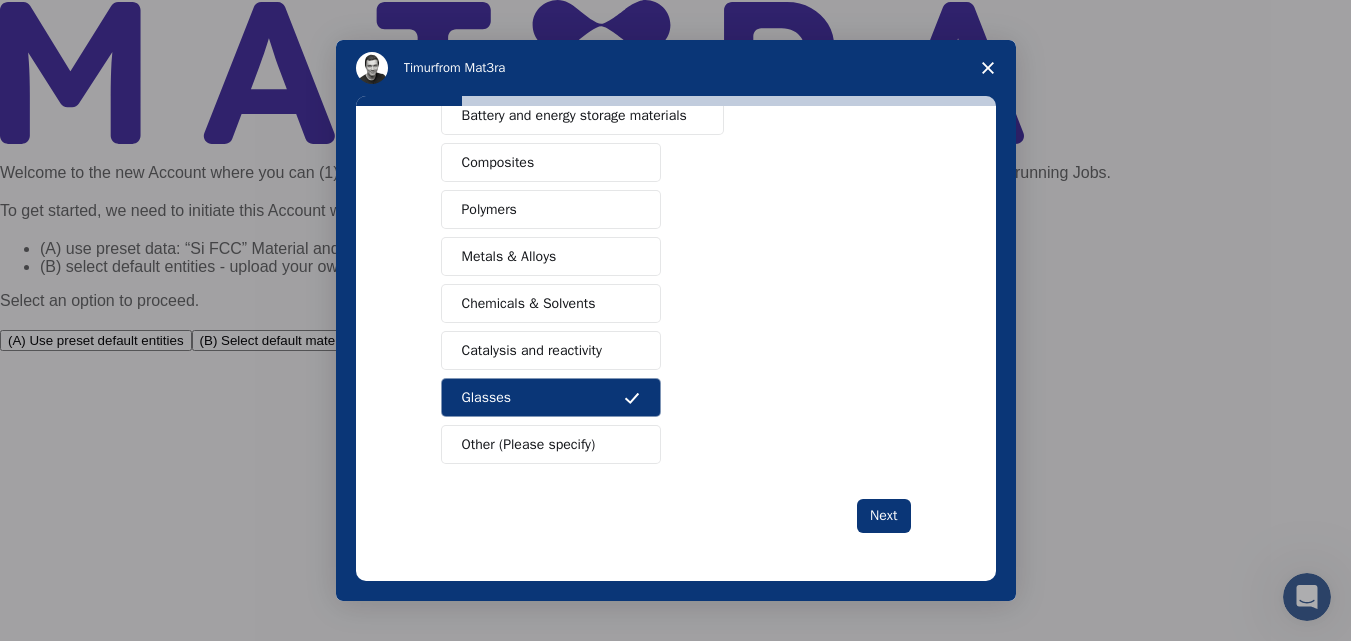 click on "What type(s) of materials are you interested in? Semiconductors Solar energy materials Storage mediums materials Organic electronics Battery and energy storage materials Composites Polymers Metals & Alloys Chemicals & Solvents Catalysis and reactivity Glasses Other (Please specify) Next" at bounding box center [676, 343] 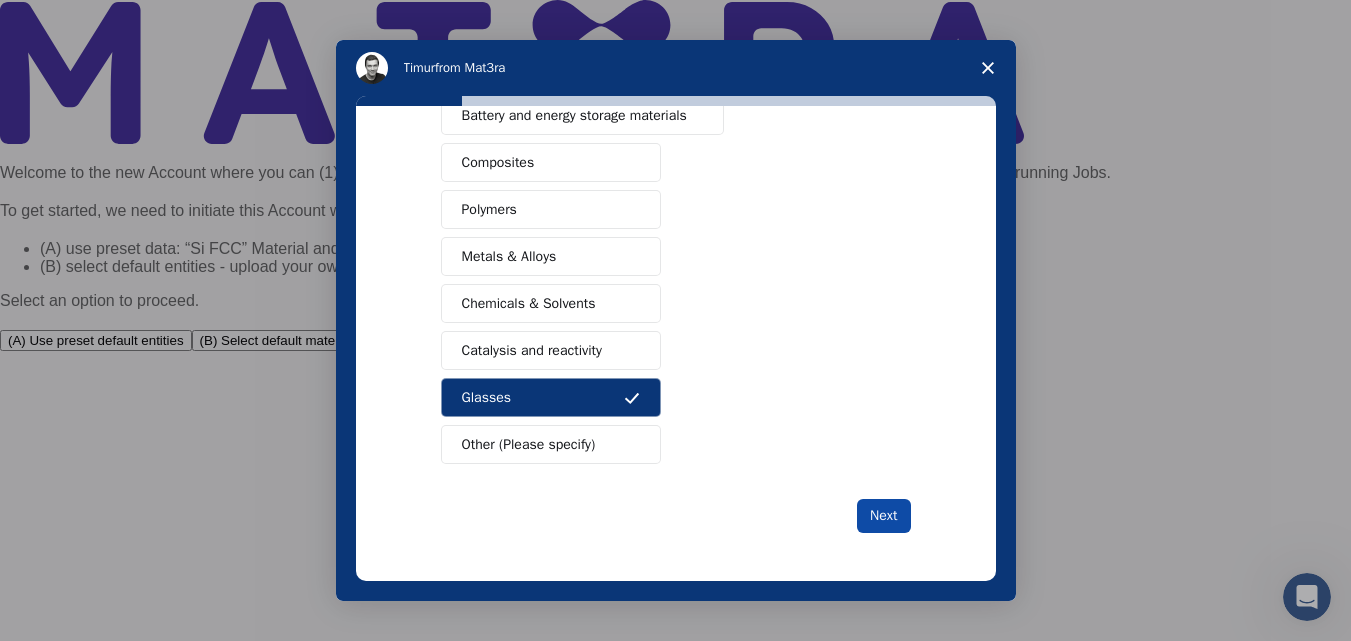 click on "Next" at bounding box center (883, 516) 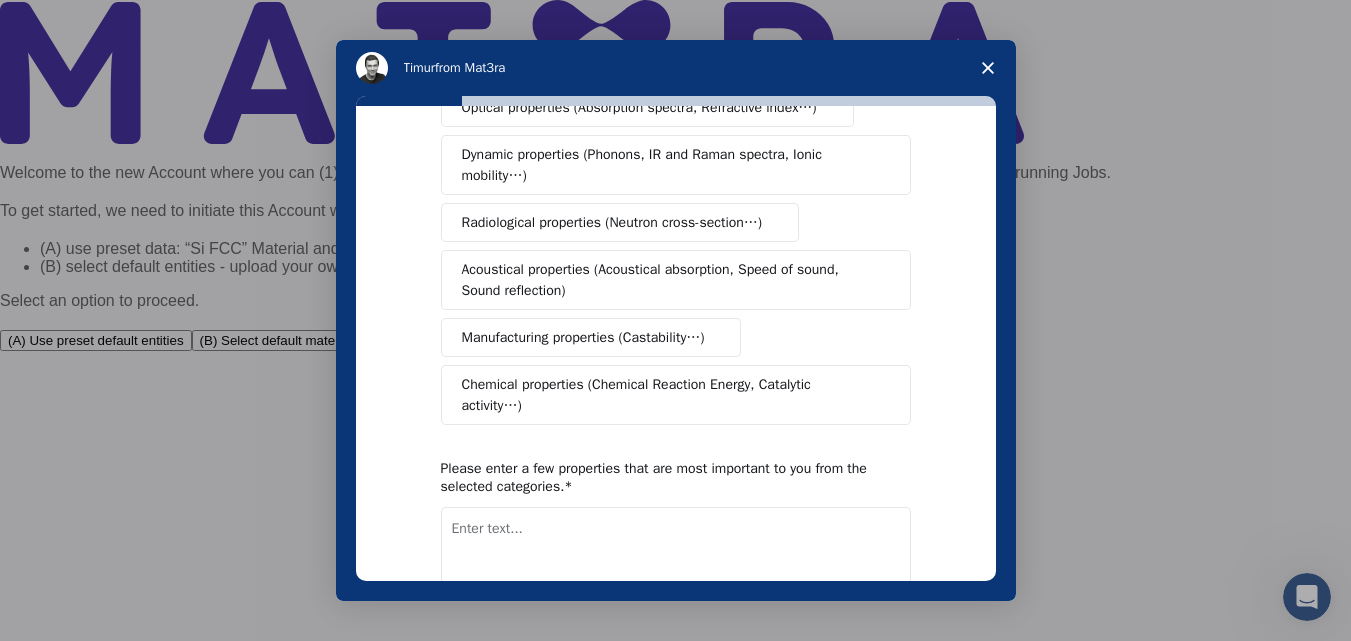 scroll, scrollTop: 0, scrollLeft: 0, axis: both 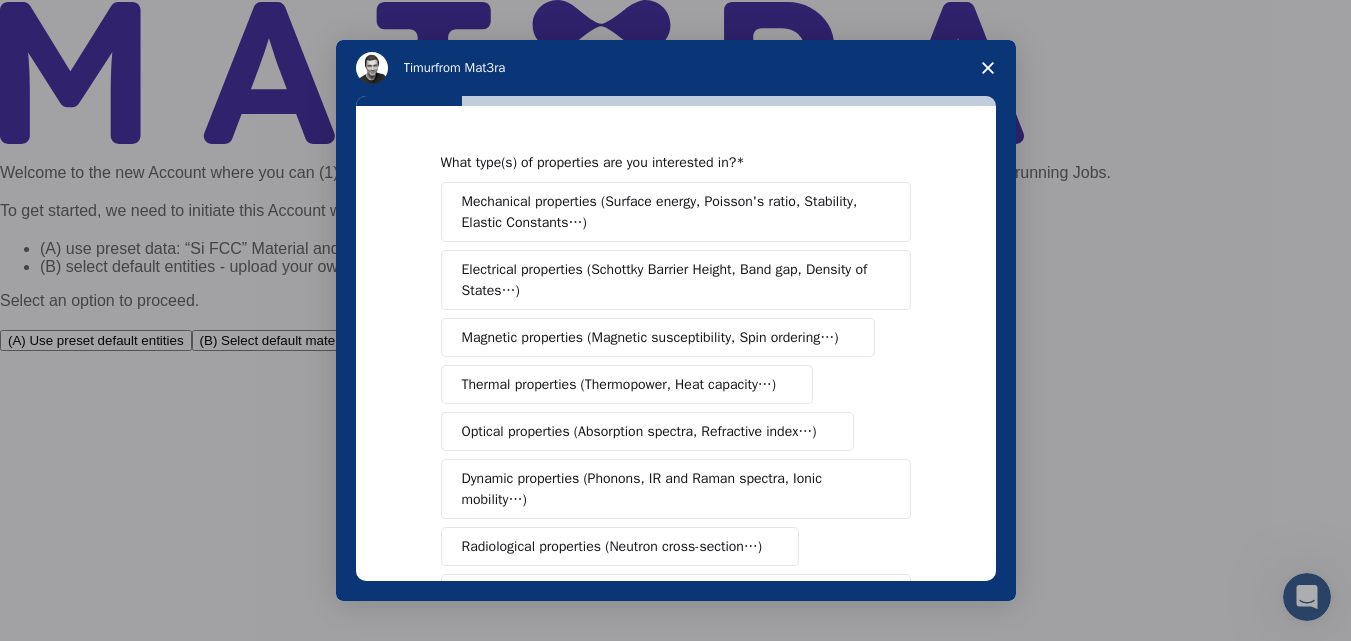 click on "Dynamic properties (Phonons, IR and Raman spectra, Ionic mobility…)" at bounding box center (676, 489) 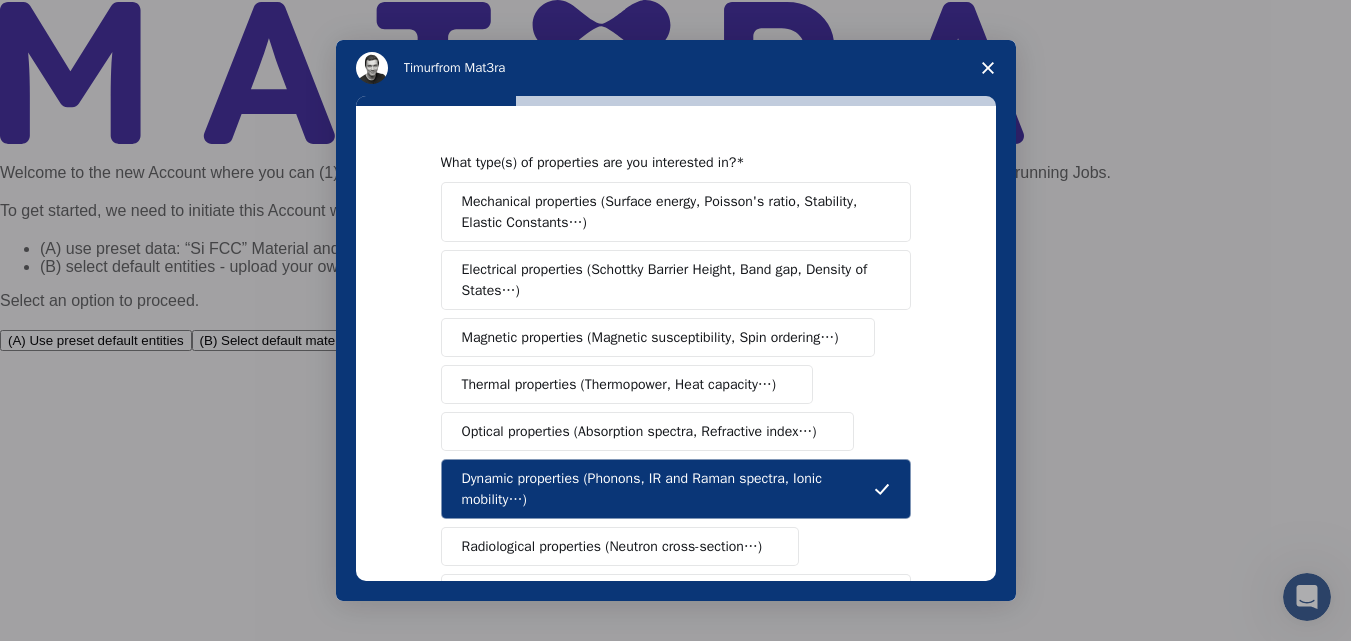 scroll, scrollTop: 71, scrollLeft: 0, axis: vertical 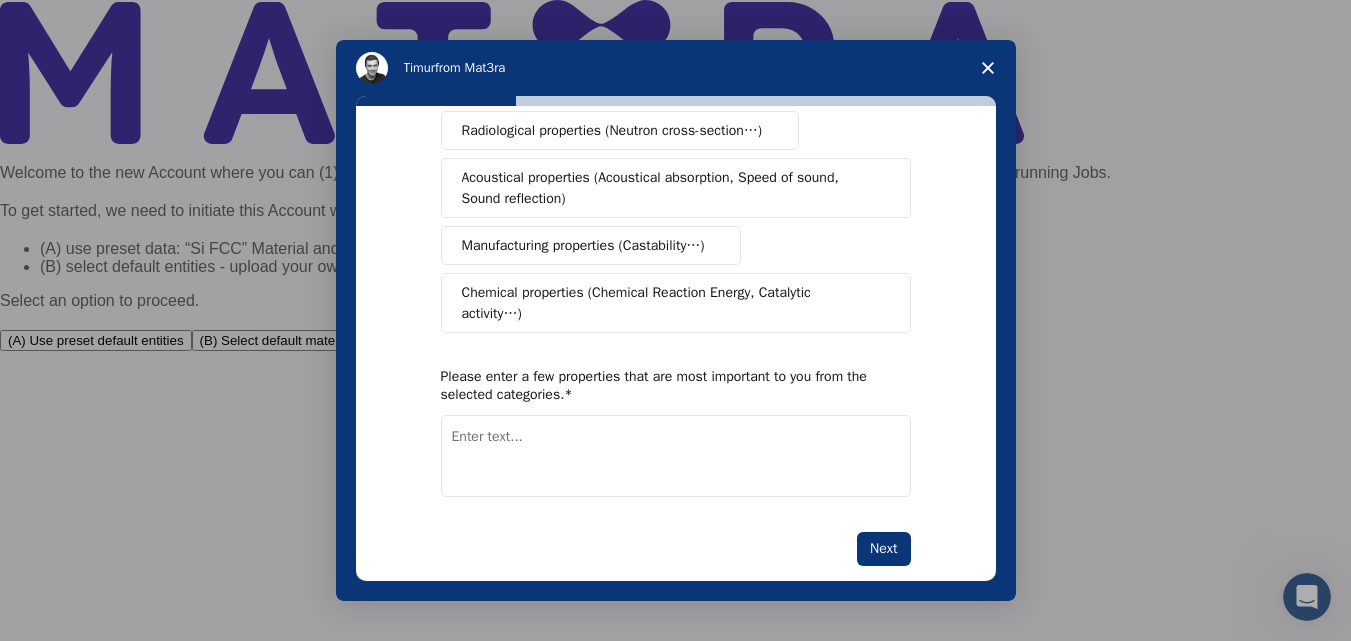 click on "Please enter a few properties that are most important to you from the selected categories." at bounding box center [661, 386] 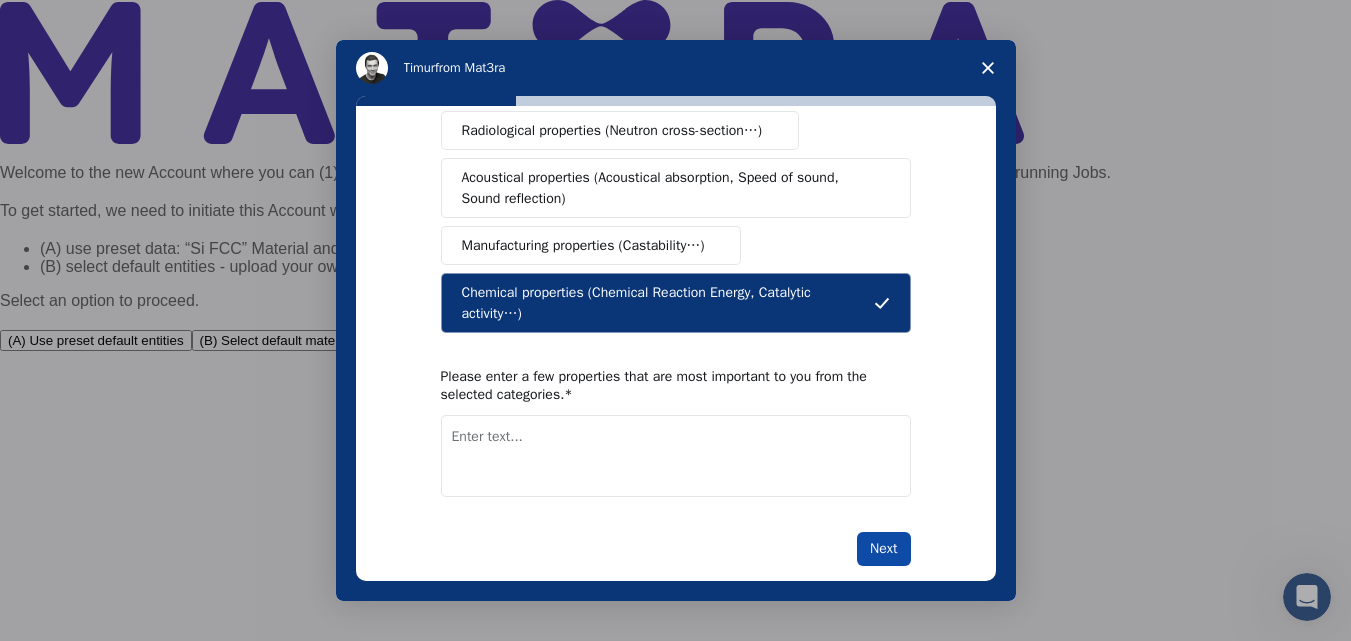 click on "Next" at bounding box center (883, 549) 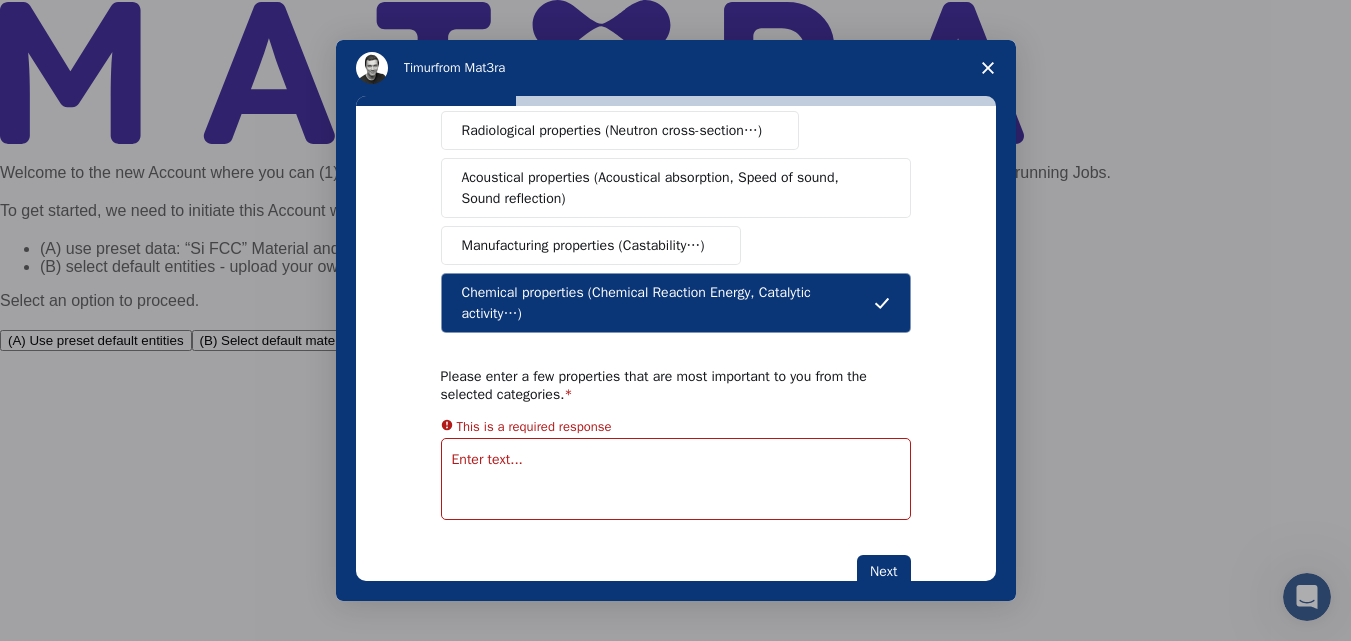 click at bounding box center (676, 479) 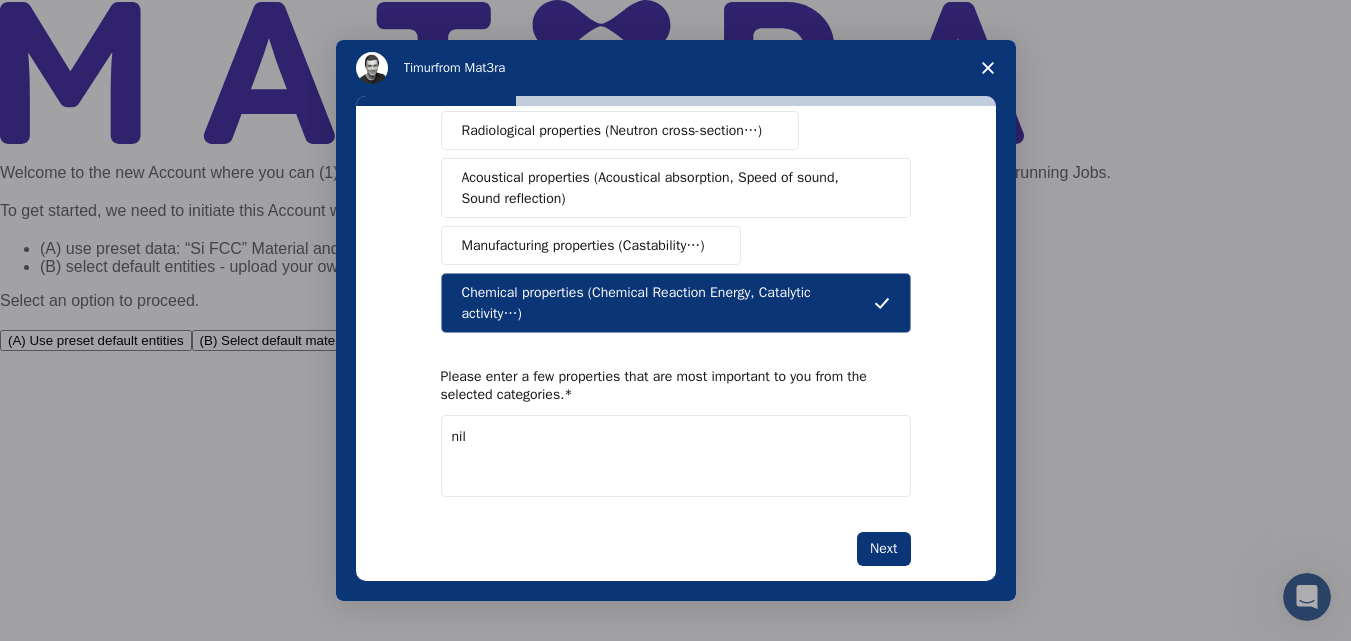 type on "nil" 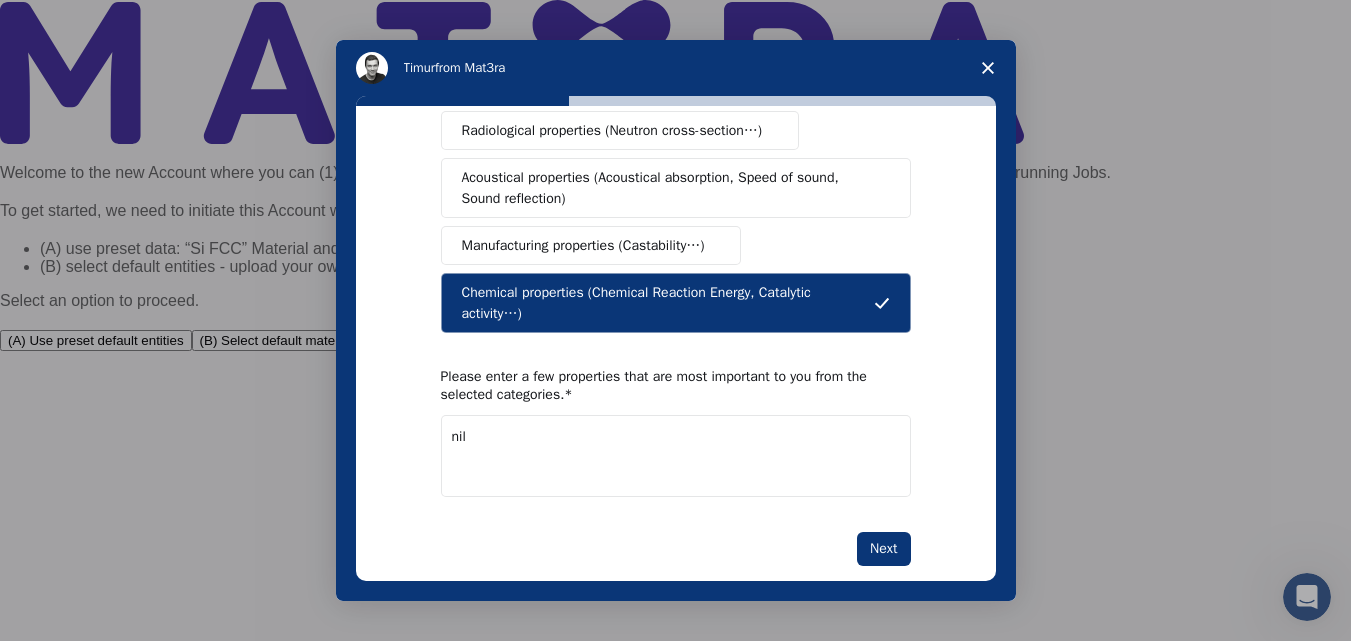 click on "What type(s) of properties are you interested in? Mechanical properties (Surface energy, Poisson's ratio, Stability, Elastic Constants…) Electrical properties (Schottky Barrier Height, Band gap, Density of States…) Magnetic properties (Magnetic susceptibility, Spin ordering…) Thermal properties (Thermopower, Heat capacity…) Optical properties (Absorption spectra, Refractive index…) Dynamic properties (Phonons, IR and Raman spectra, Ionic mobility…) Radiological properties (Neutron cross-section…) Acoustical properties (Acoustical absorption, Speed of sound, Sound reflection) Manufacturing properties (Castability…) Chemical properties (Chemical Reaction Energy, Catalytic activity…) Please enter a few properties that are most important to you from the selected categories. nil Next" at bounding box center [676, 343] 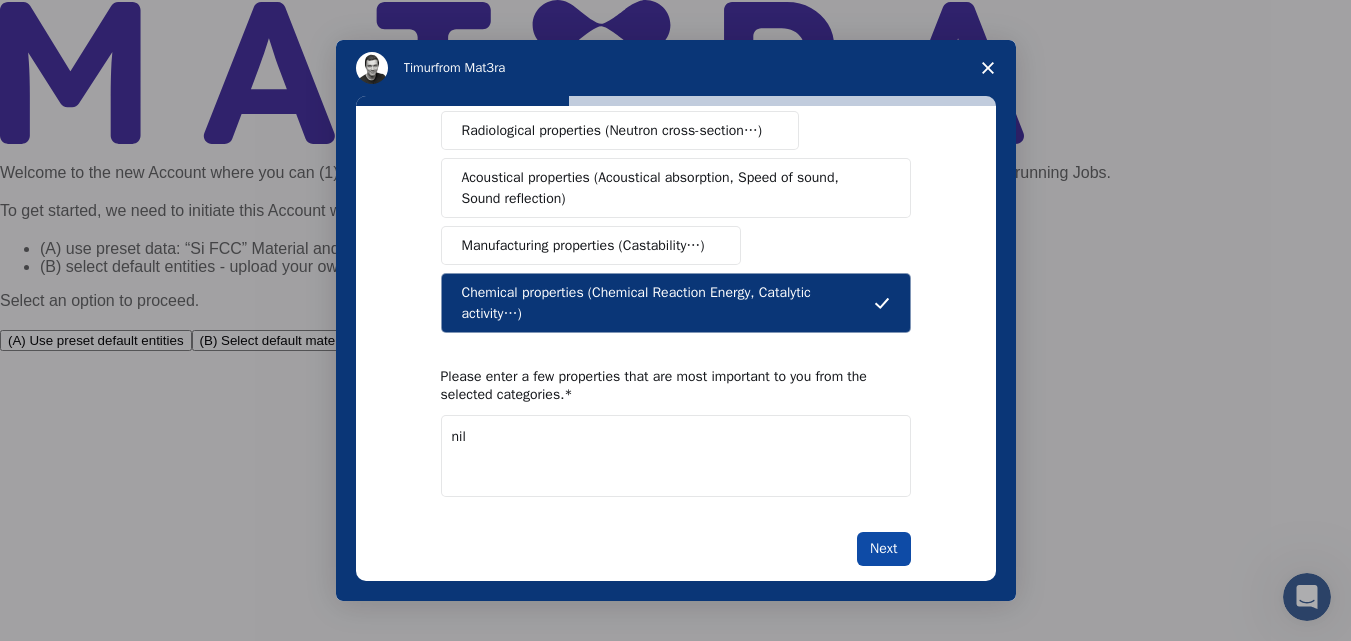 click on "Next" at bounding box center (883, 549) 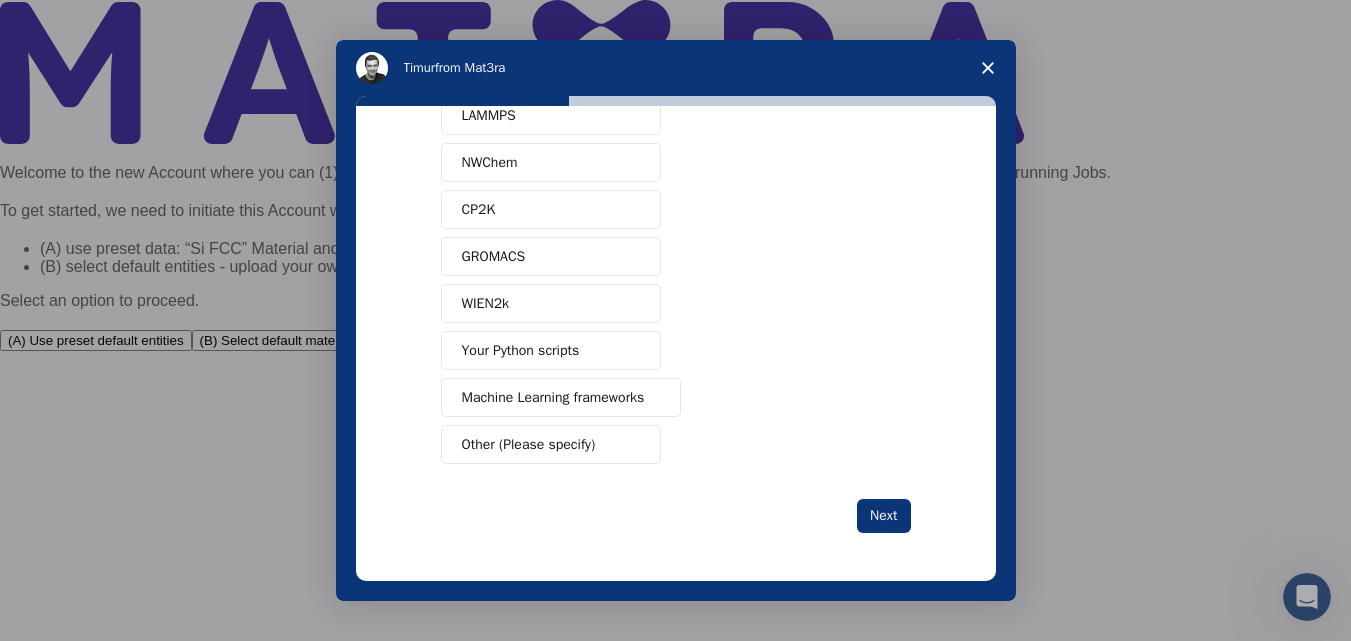 scroll, scrollTop: 0, scrollLeft: 0, axis: both 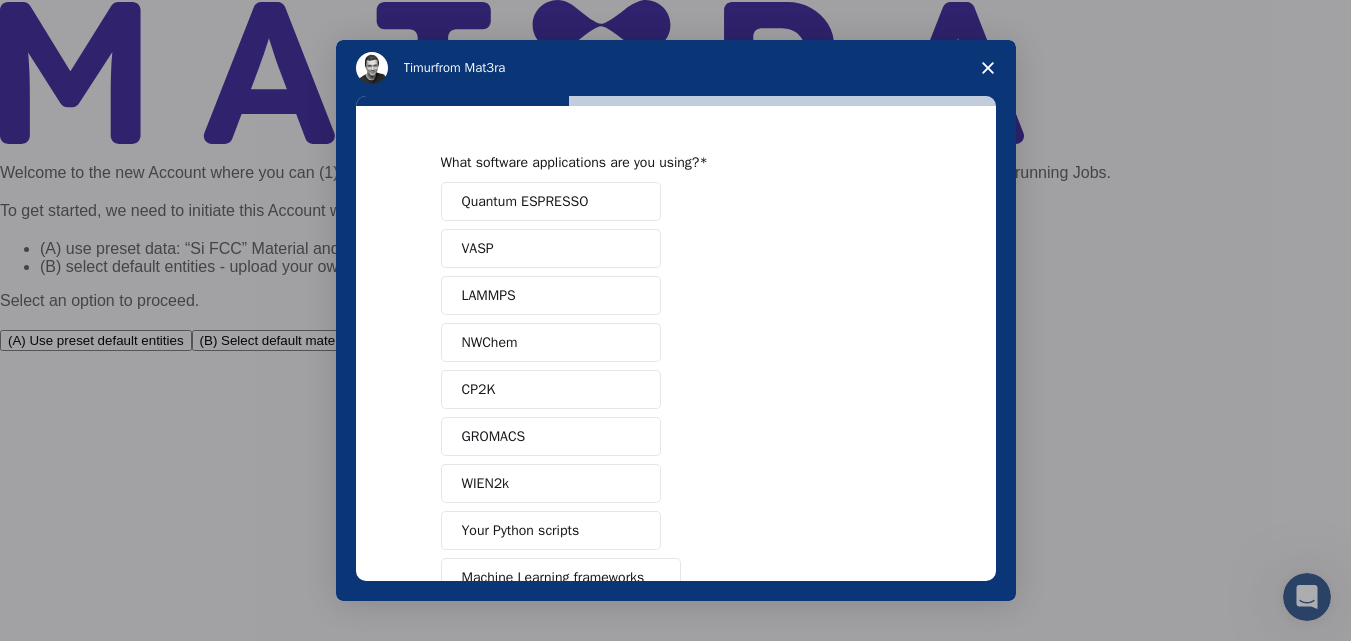 click on "NWChem" at bounding box center (551, 342) 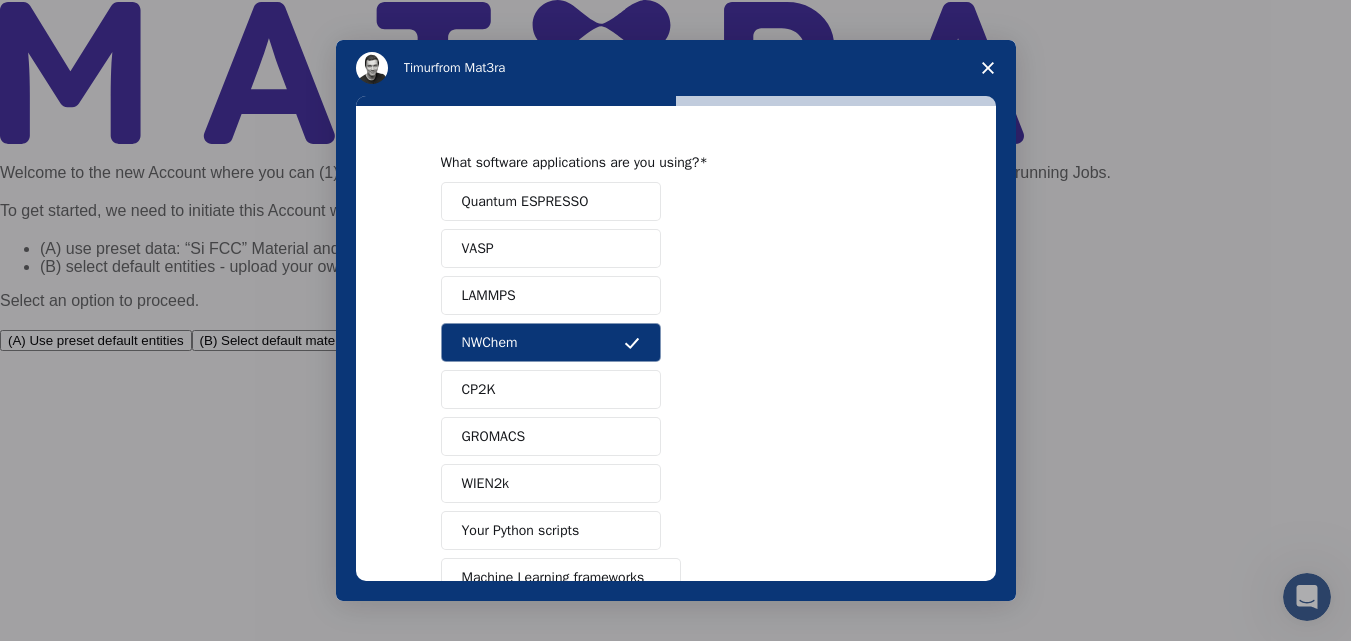 click on "GROMACS" at bounding box center [551, 436] 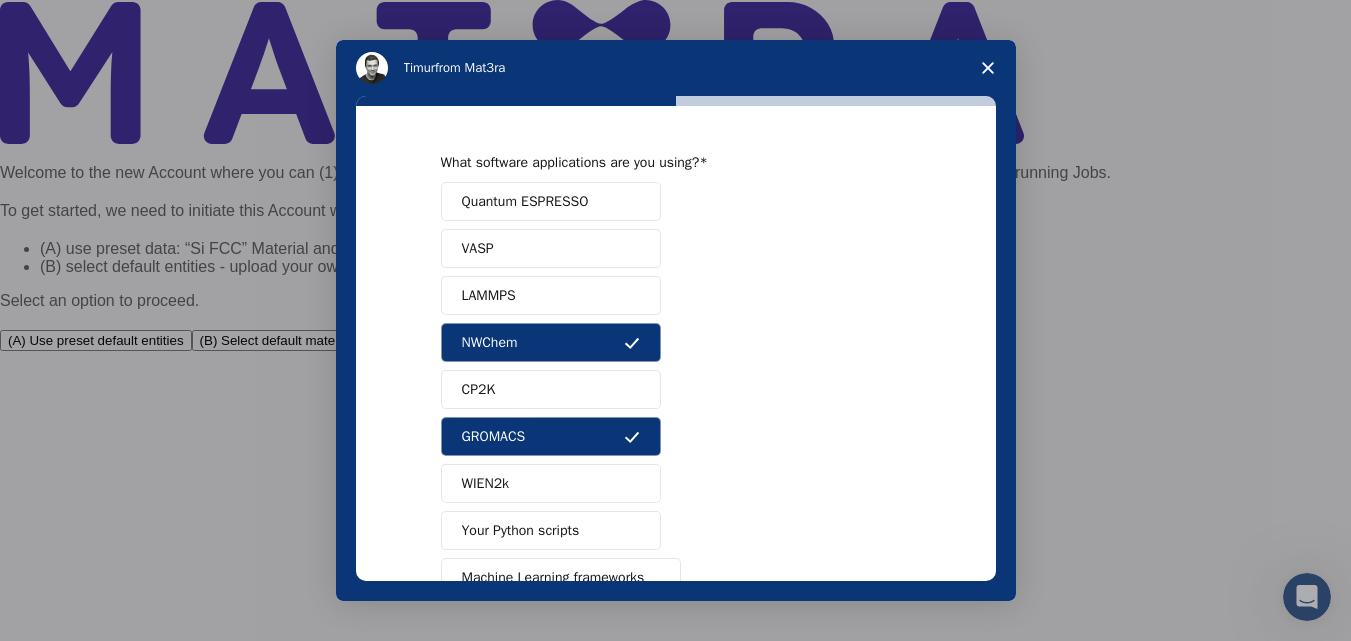 click on "GROMACS" at bounding box center (551, 436) 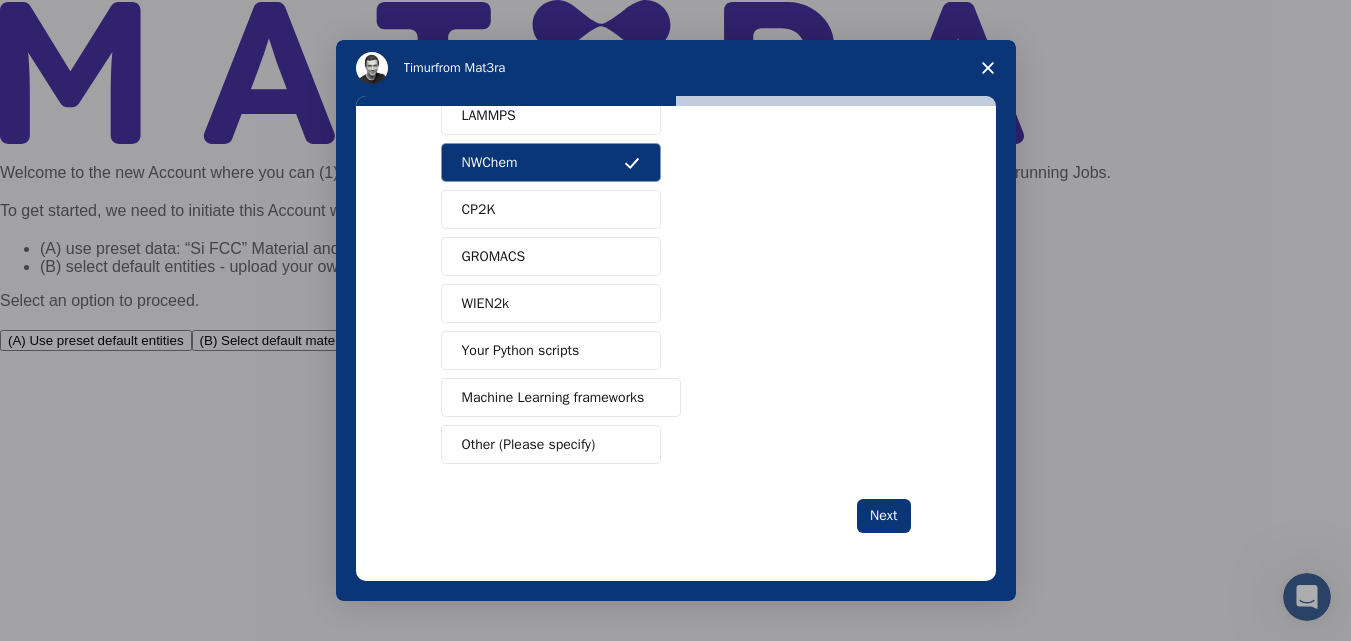 scroll, scrollTop: 177, scrollLeft: 0, axis: vertical 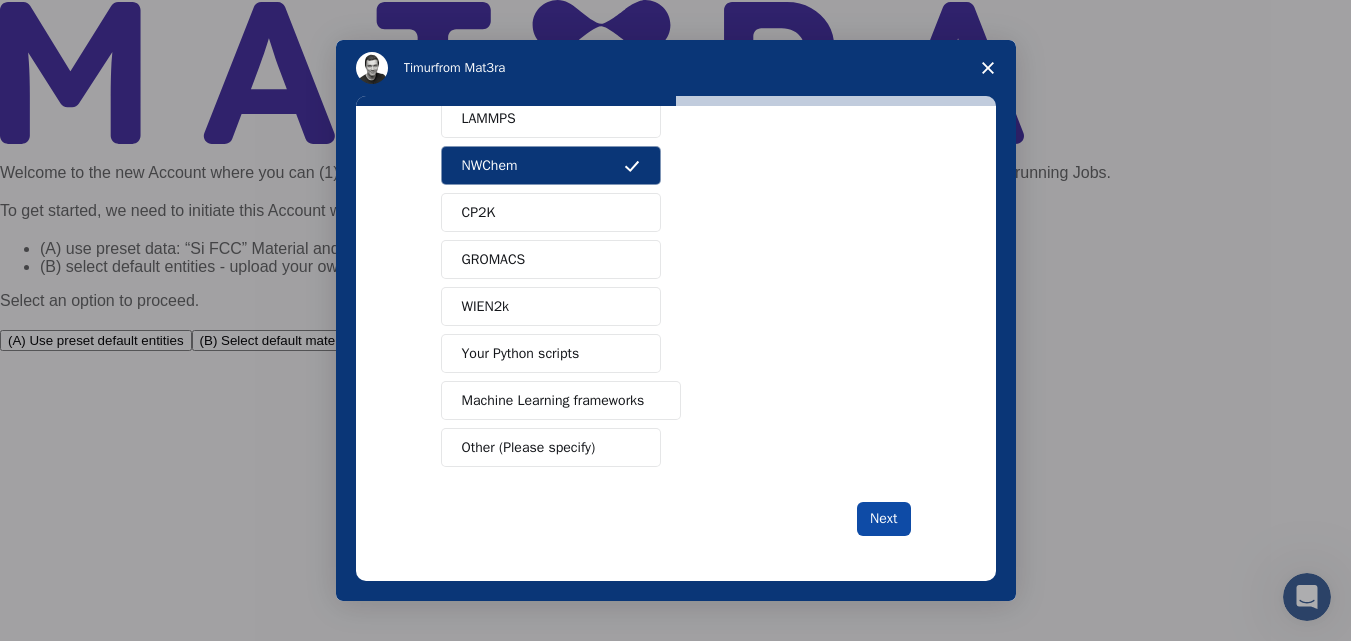 click on "Next" at bounding box center (883, 519) 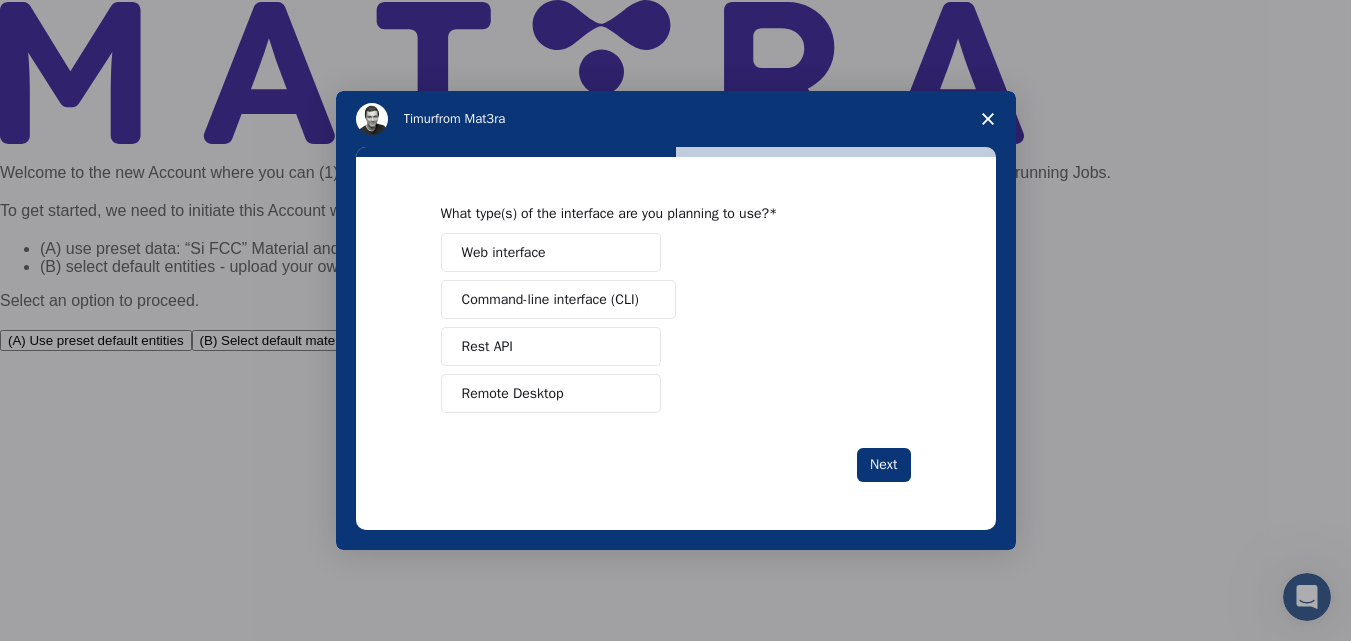 scroll, scrollTop: 0, scrollLeft: 0, axis: both 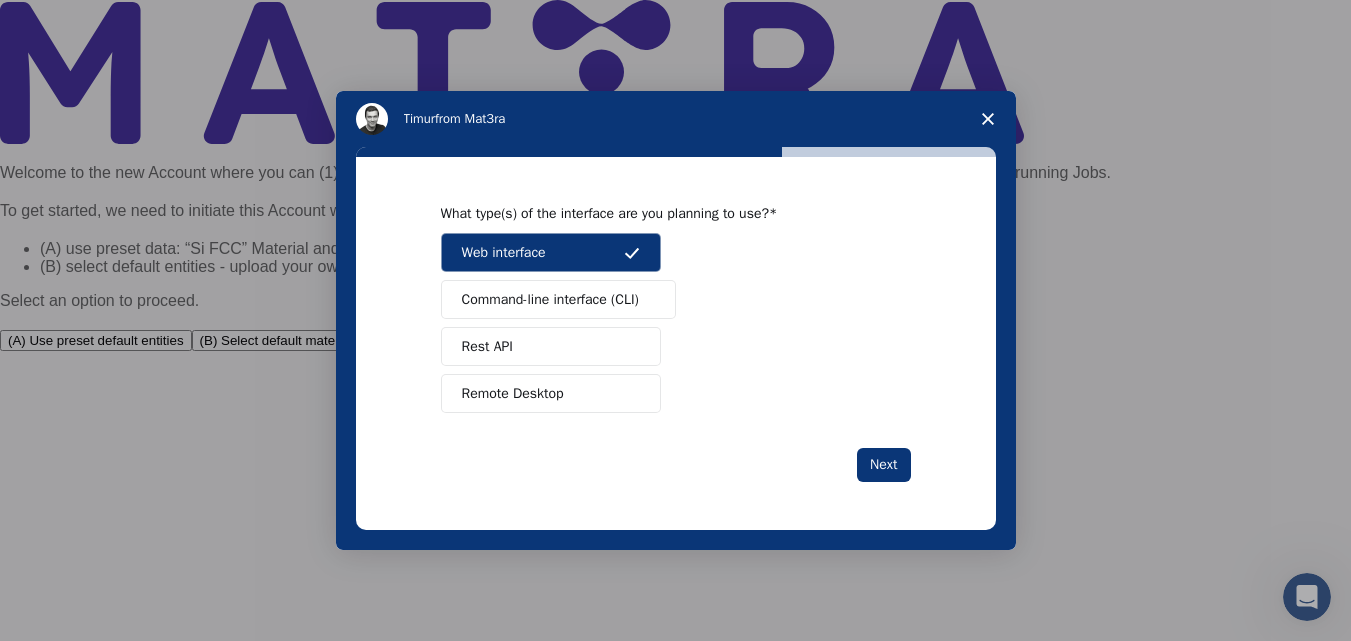 click on "Command-line interface (CLI)" at bounding box center (550, 299) 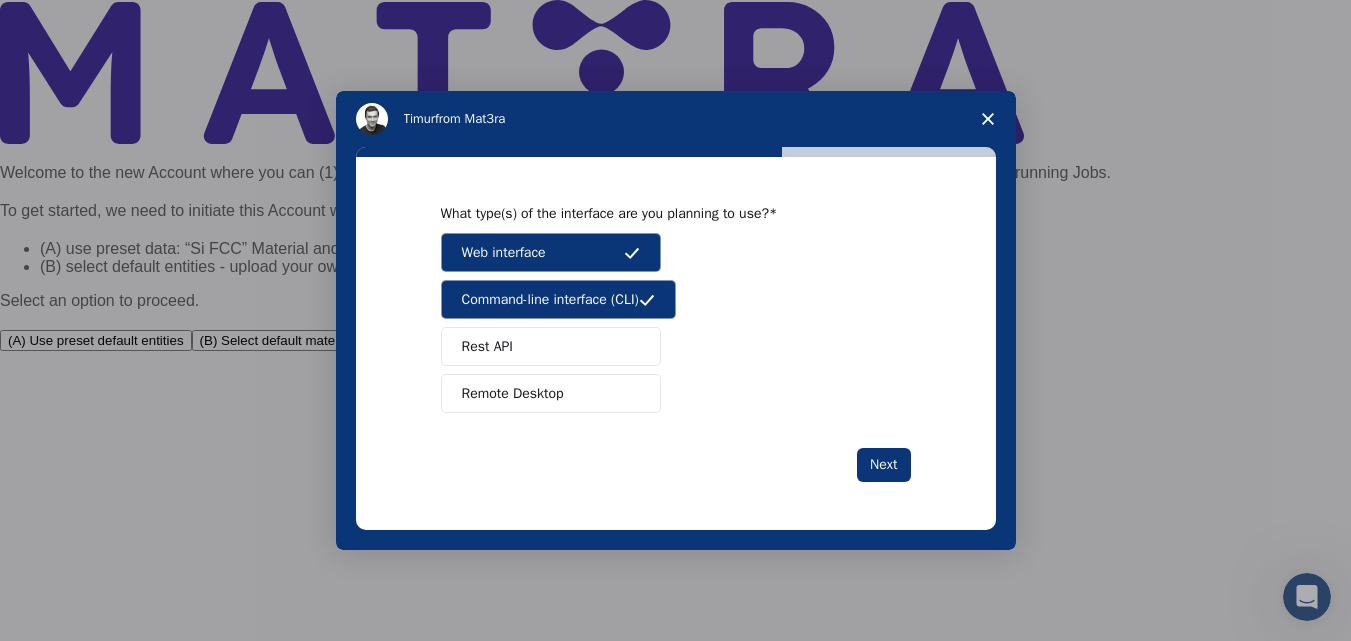 click on "Rest API" at bounding box center [551, 346] 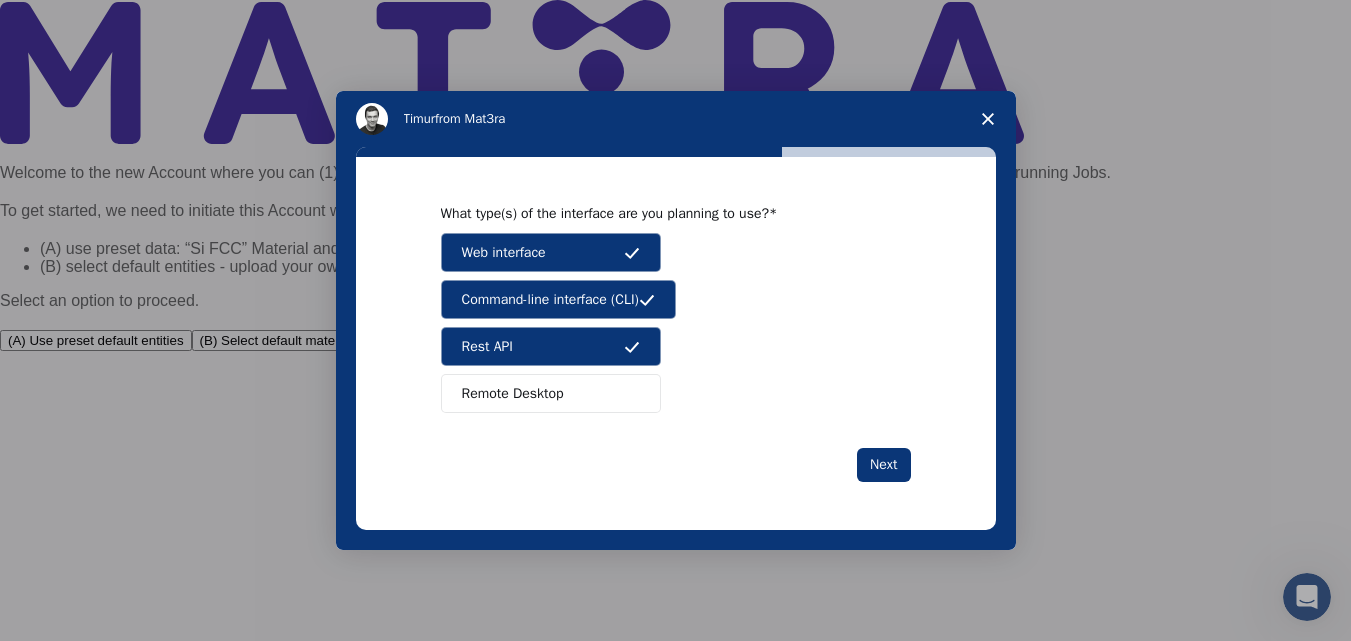 click on "Remote Desktop" at bounding box center [551, 393] 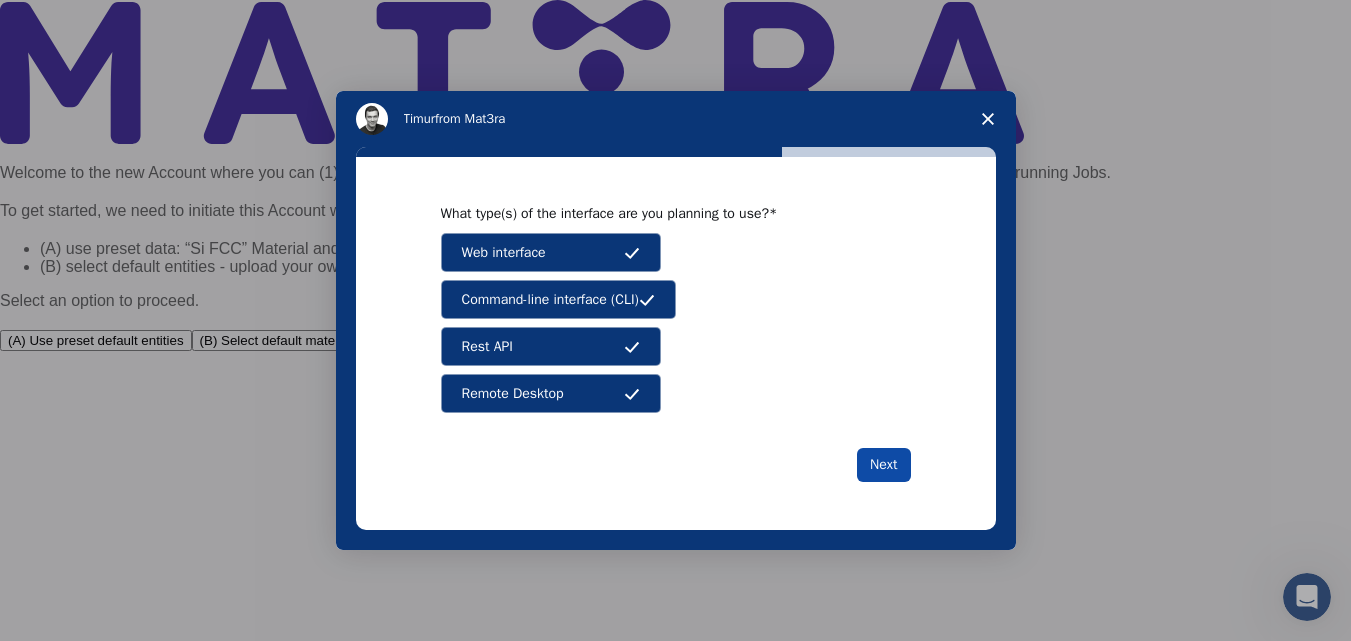 click on "Next" at bounding box center (883, 465) 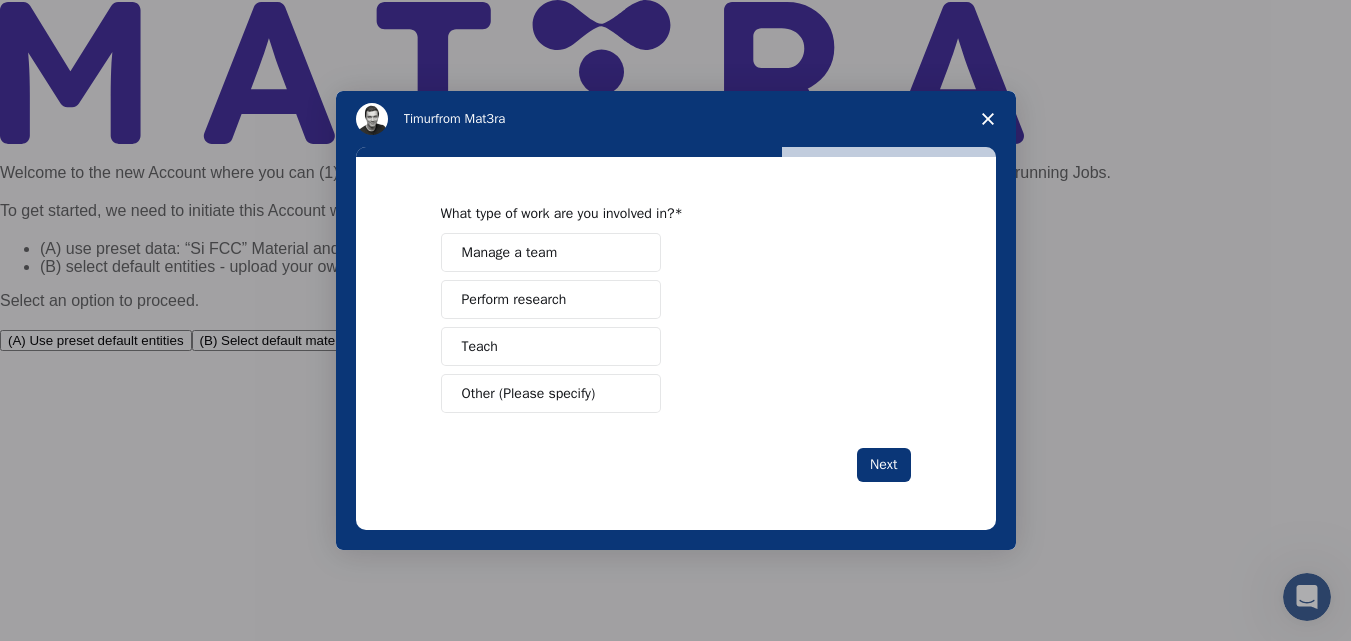 click on "What type of work are you involved in? Manage a team Perform research Teach Other (Please specify)" at bounding box center (676, 309) 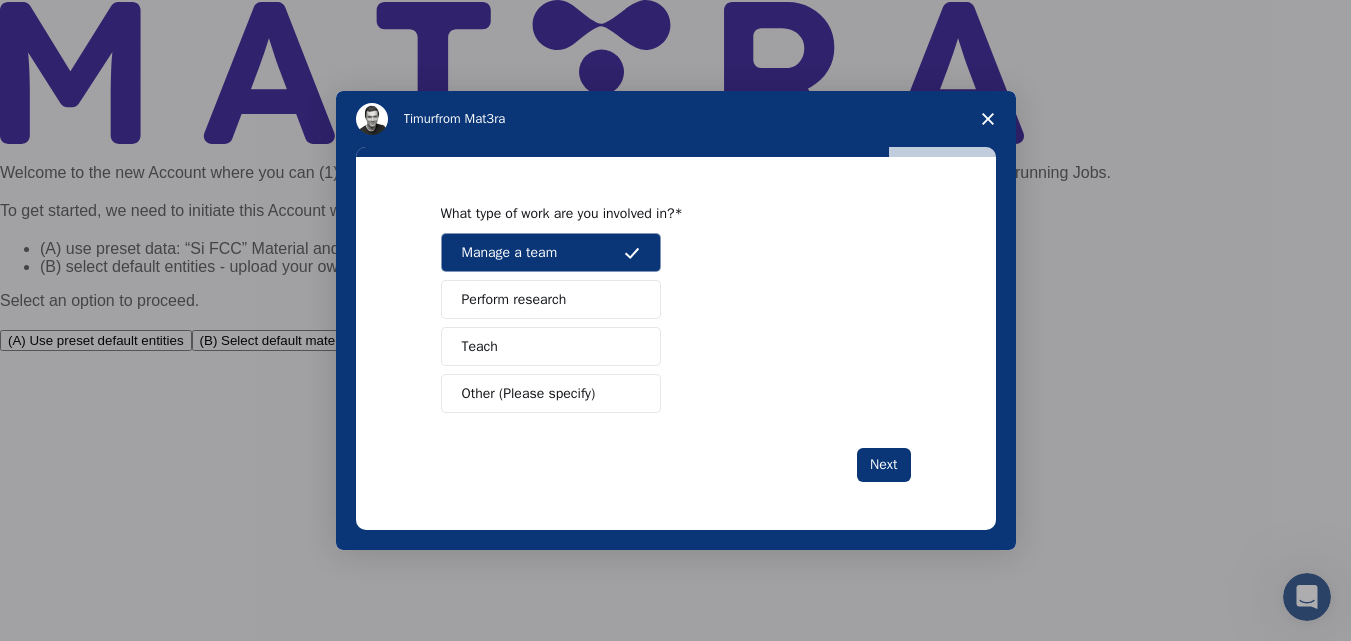 click on "Perform research" at bounding box center (551, 299) 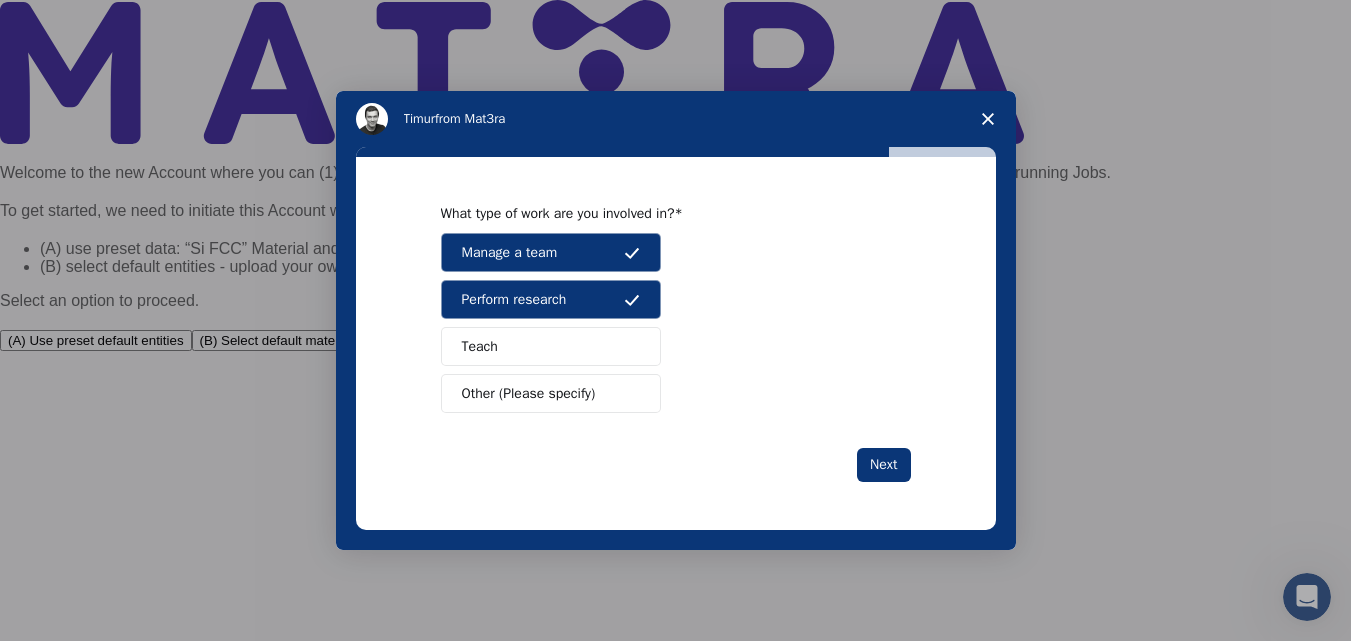click on "Manage a team Perform research Teach Other (Please specify)" at bounding box center (676, 323) 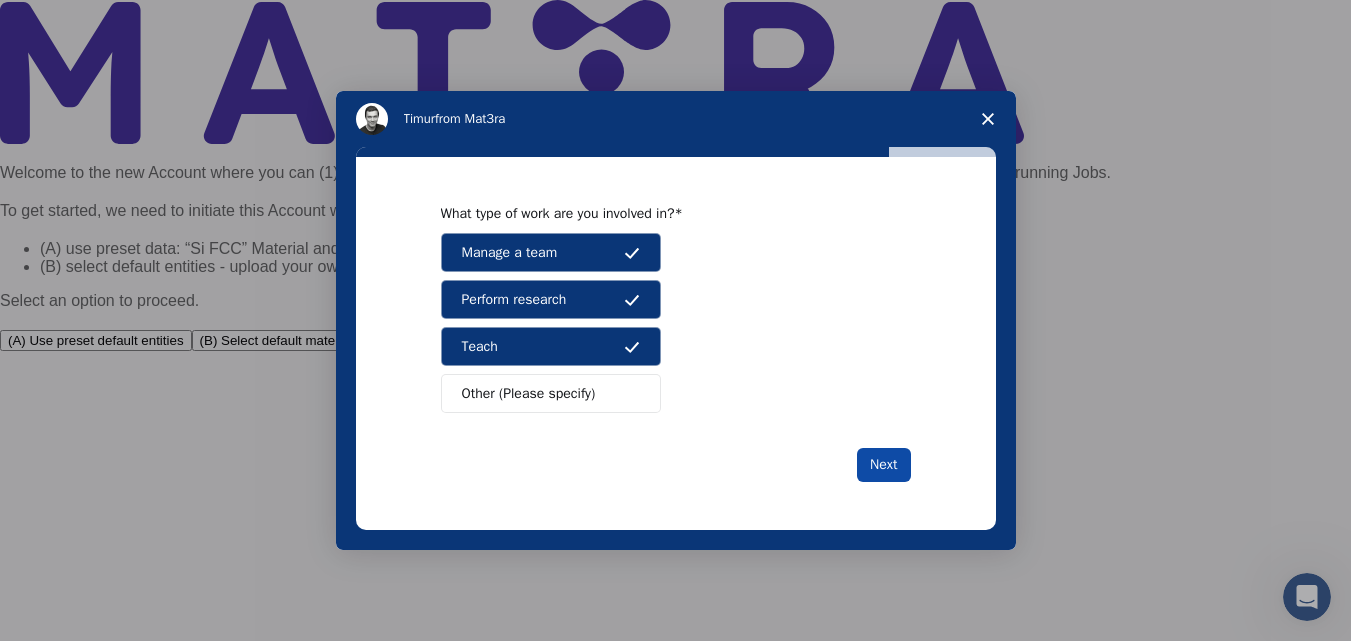 click on "Next" at bounding box center (883, 465) 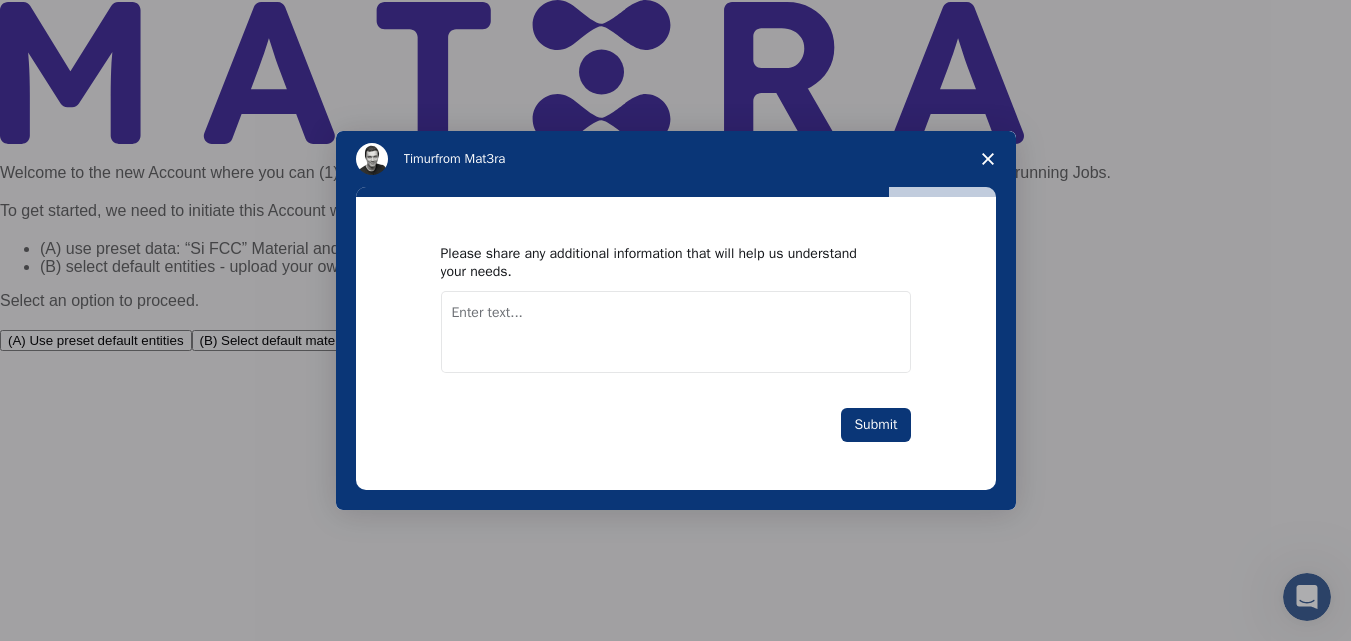 click at bounding box center [676, 332] 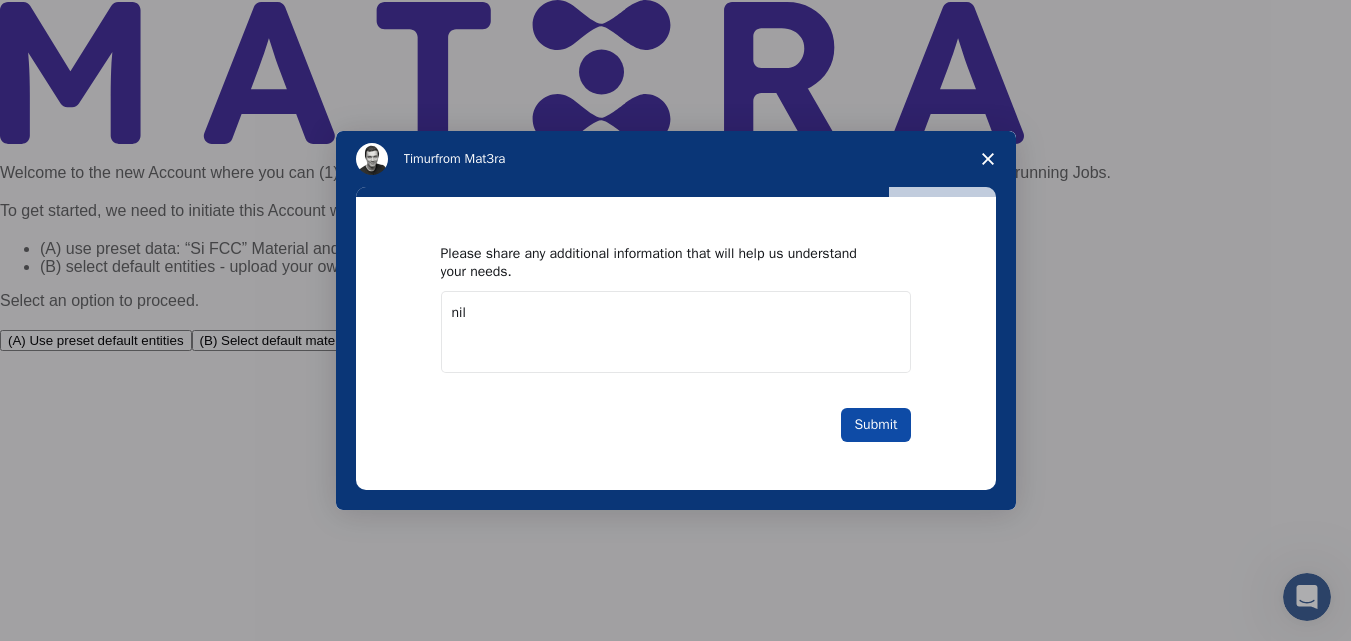 type on "nil" 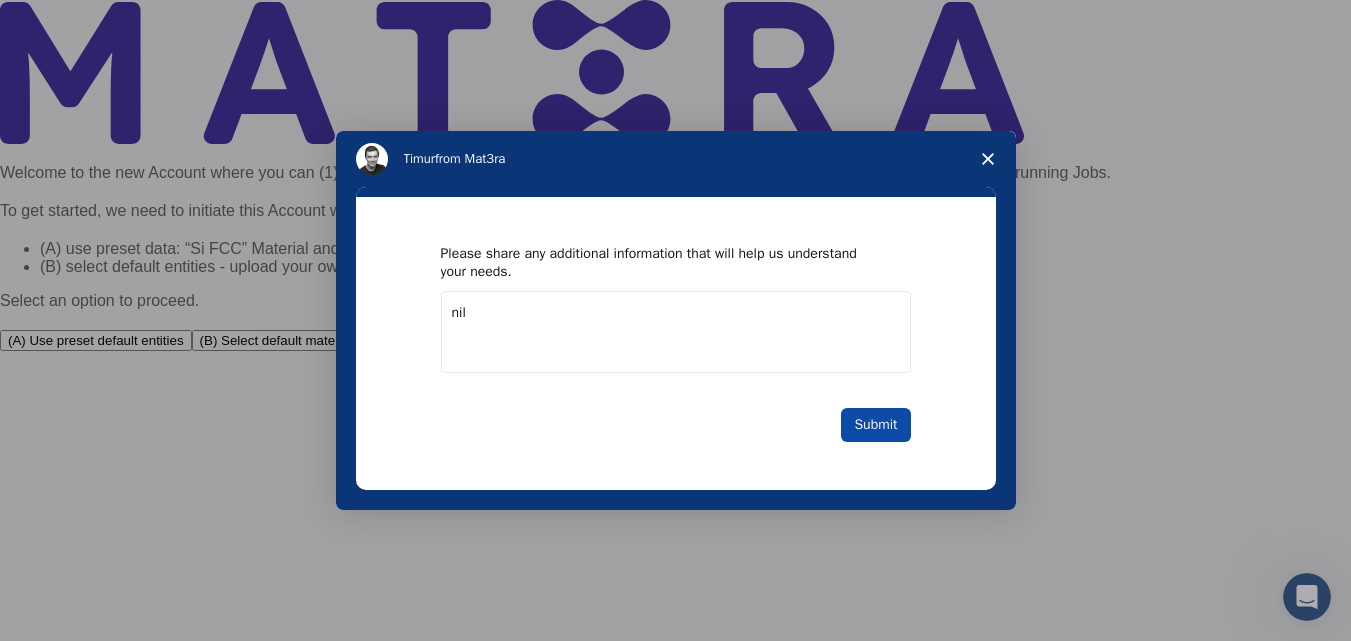 click on "Submit" at bounding box center (875, 425) 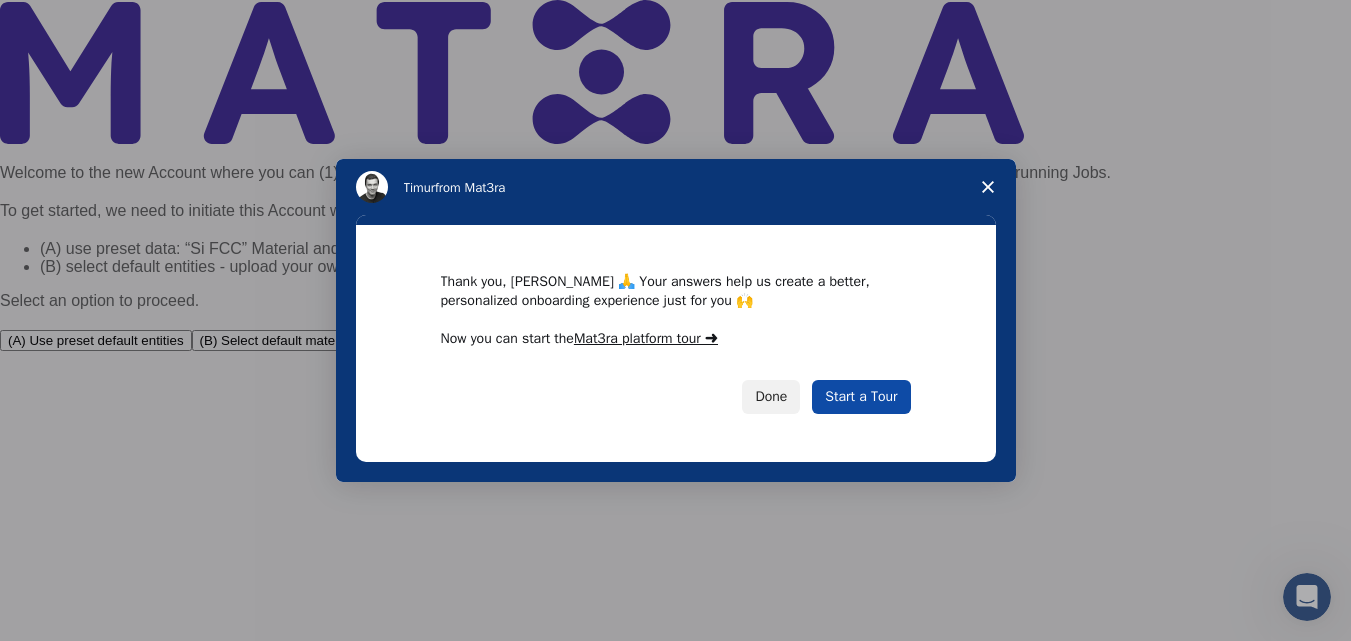 click on "Start a Tour" at bounding box center (861, 397) 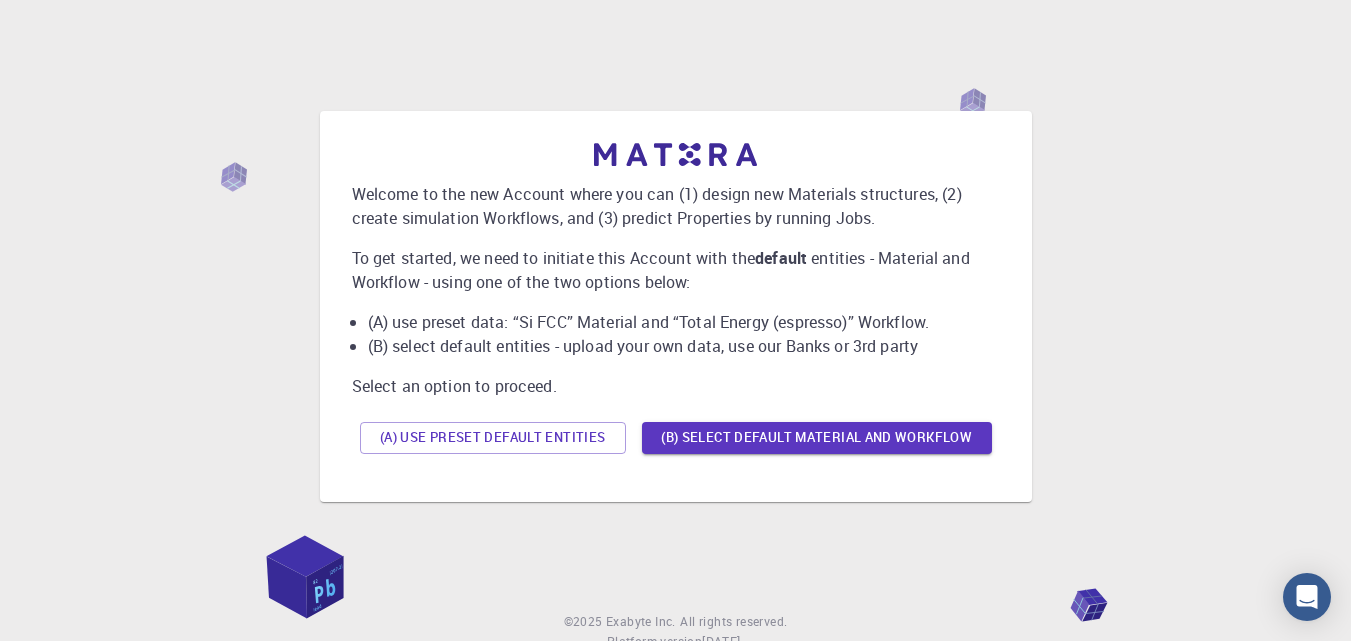 scroll, scrollTop: 0, scrollLeft: 0, axis: both 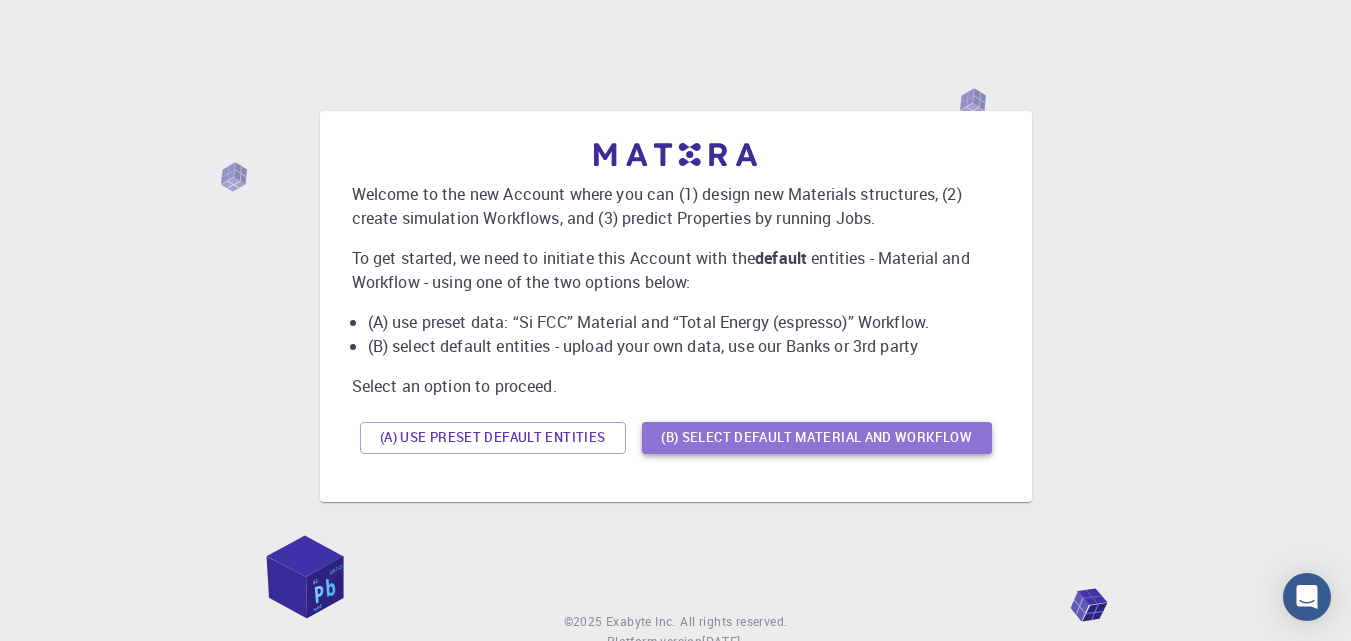 click on "(B) Select default material and workflow" at bounding box center [817, 438] 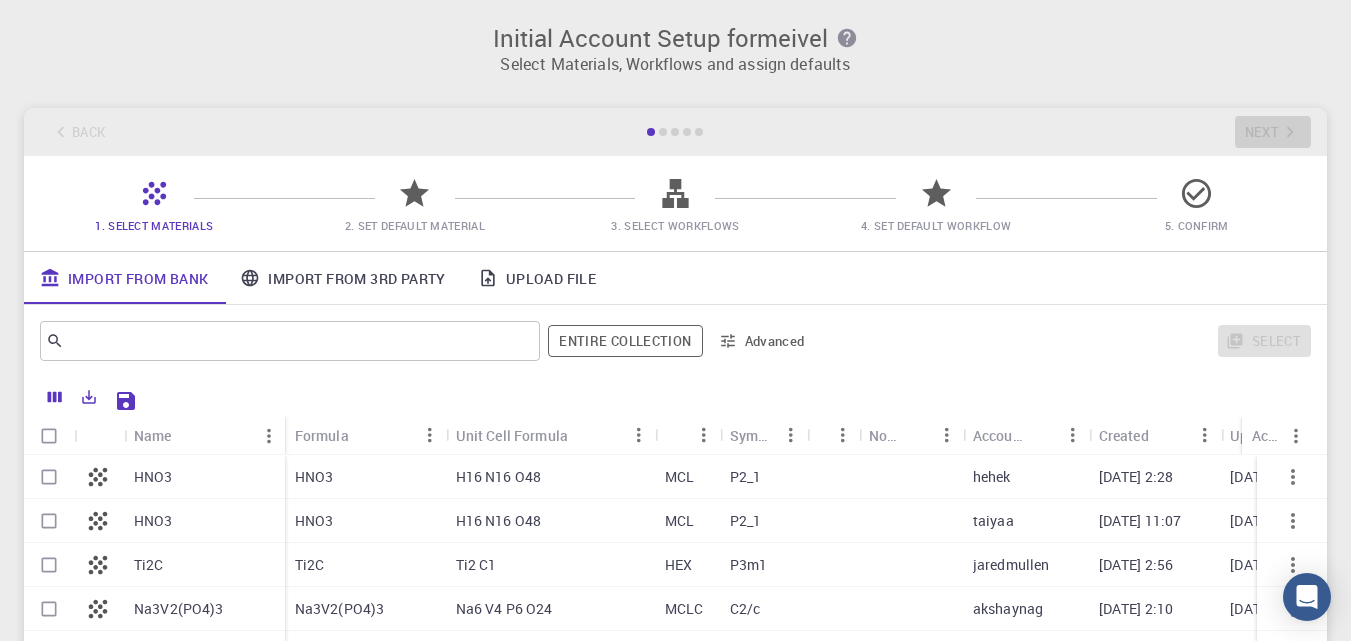 scroll, scrollTop: 267, scrollLeft: 0, axis: vertical 